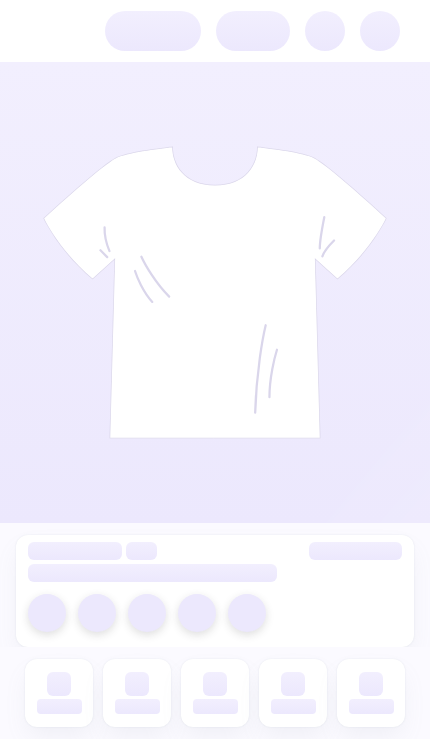 scroll, scrollTop: 0, scrollLeft: 0, axis: both 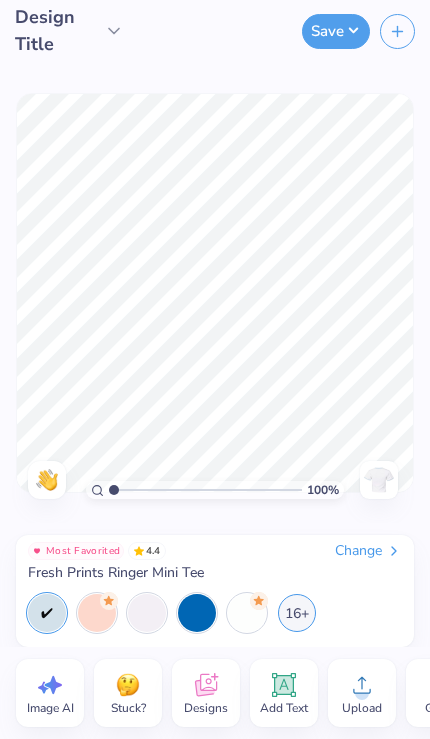 click 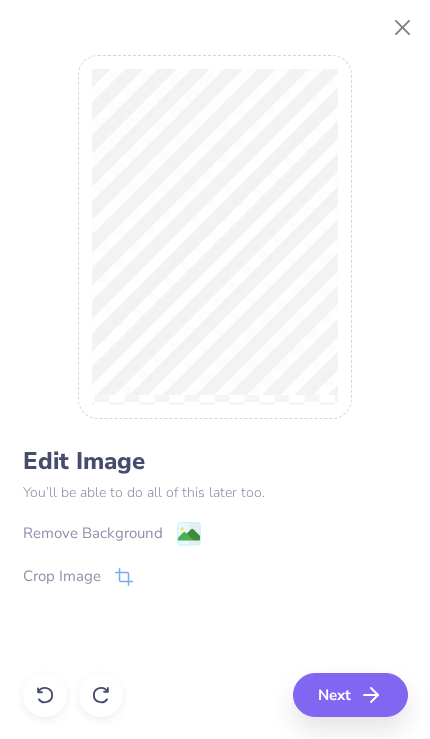 click 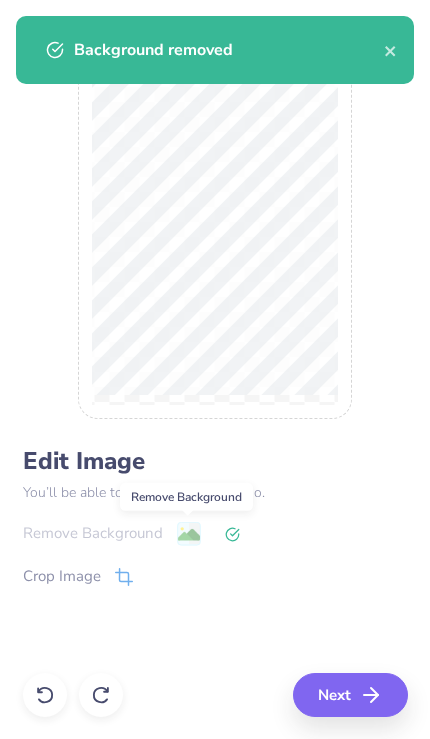 click on "Next" at bounding box center (350, 695) 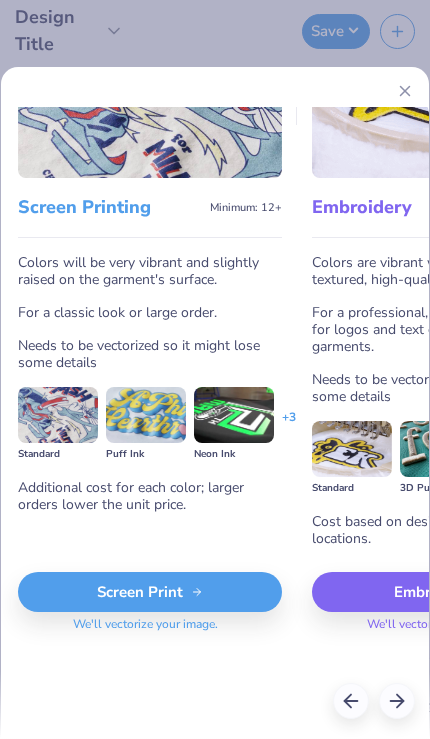 scroll, scrollTop: 113, scrollLeft: 0, axis: vertical 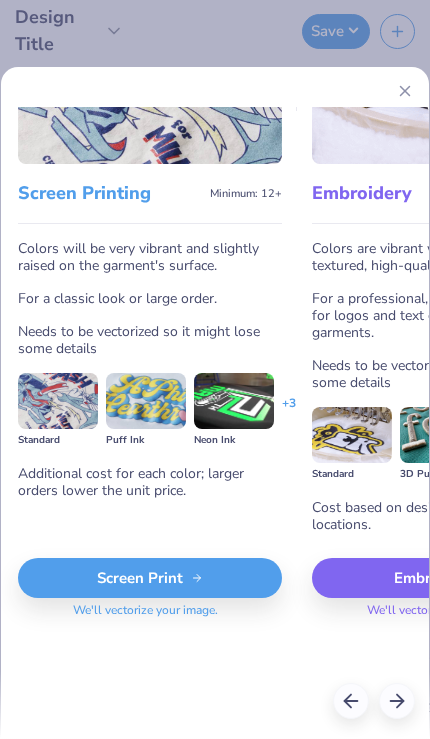 click on "Screen Print" at bounding box center [150, 578] 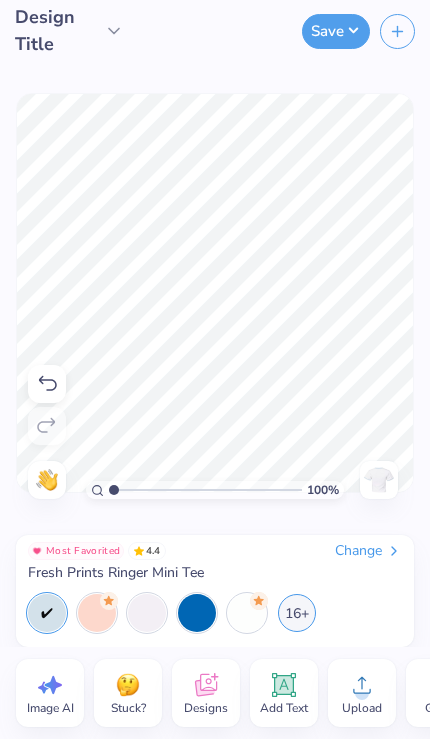 click at bounding box center (379, 480) 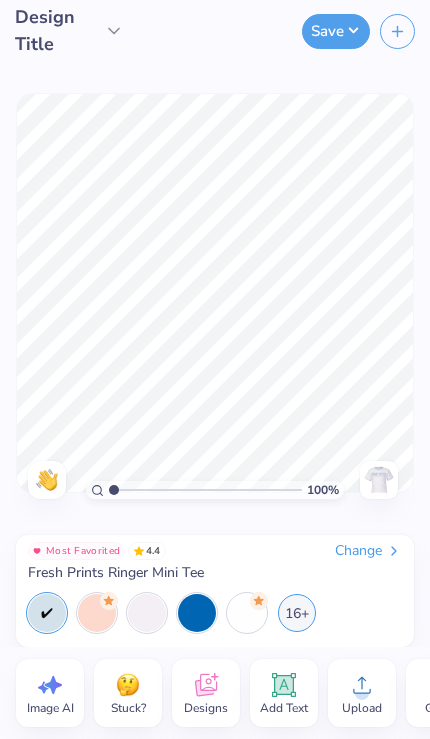 click 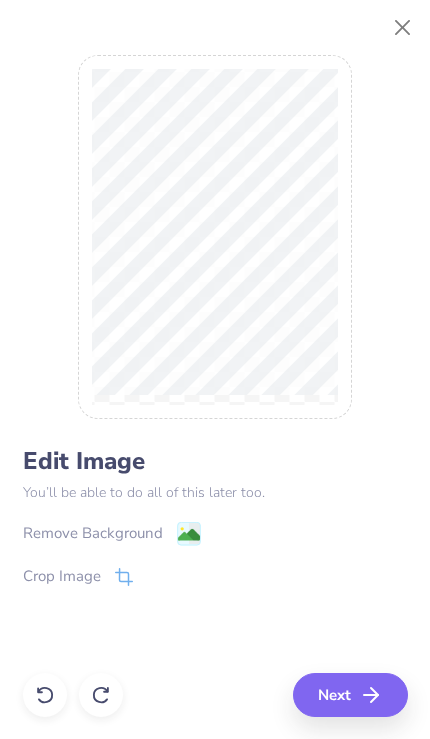 click 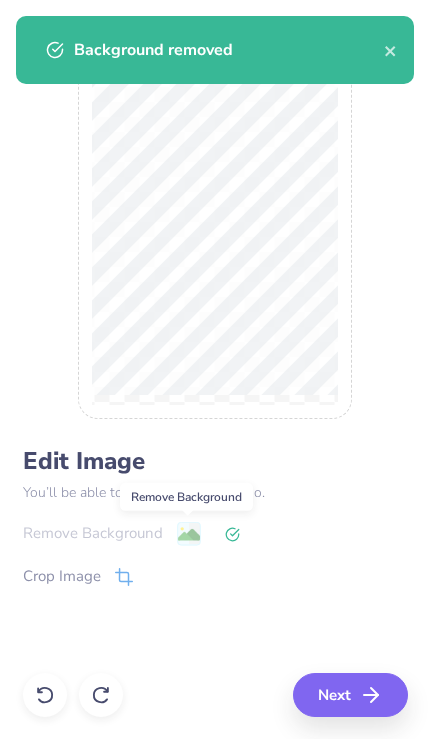click on "Next" at bounding box center [350, 695] 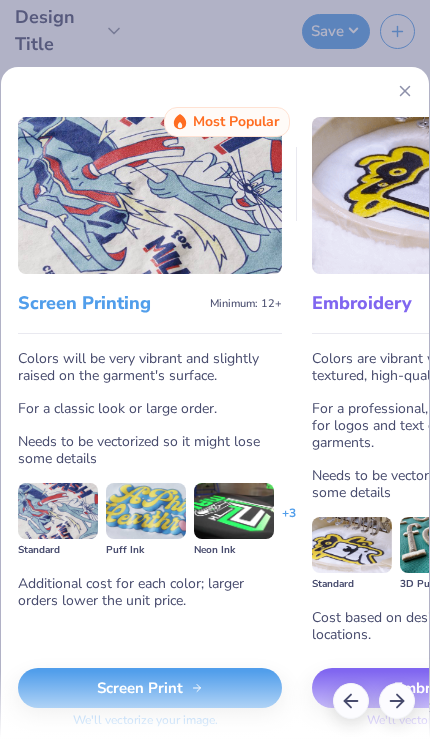 click on "Screen Print" at bounding box center (150, 688) 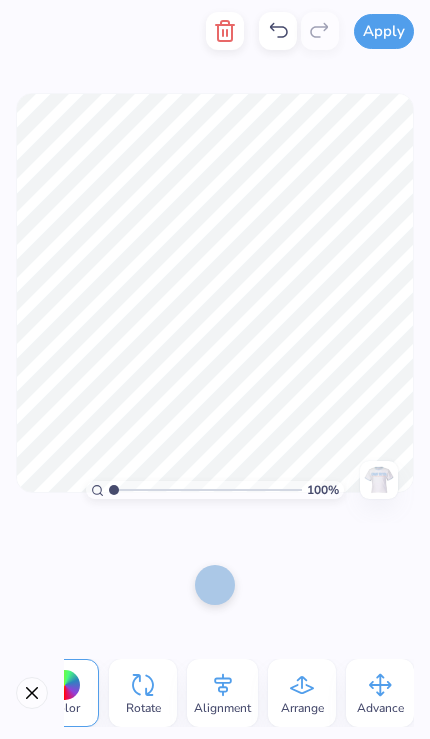 scroll, scrollTop: 0, scrollLeft: 33, axis: horizontal 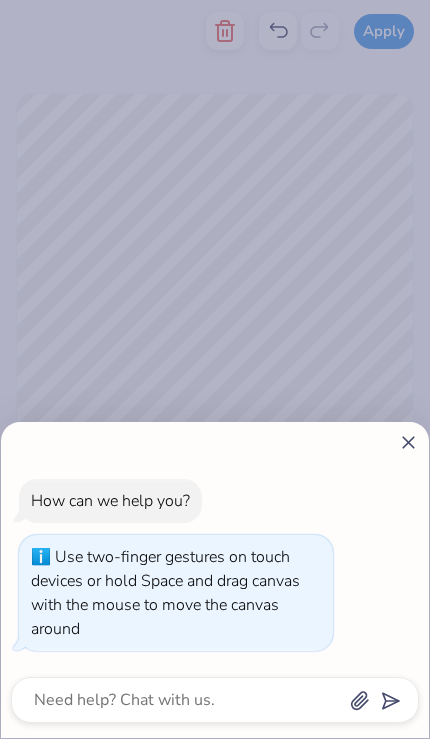 click 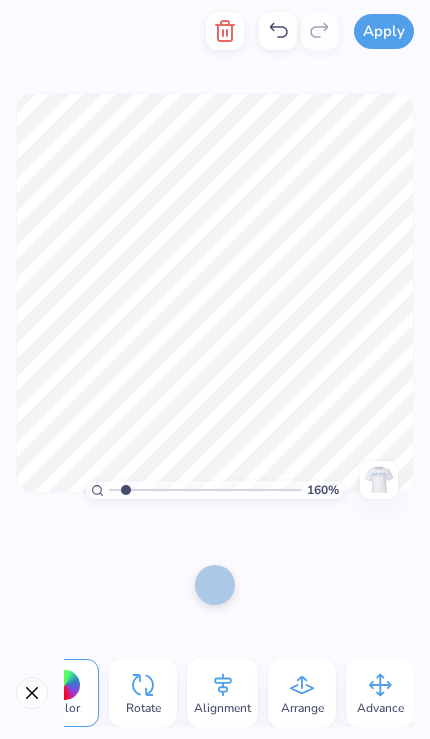 click at bounding box center (205, 490) 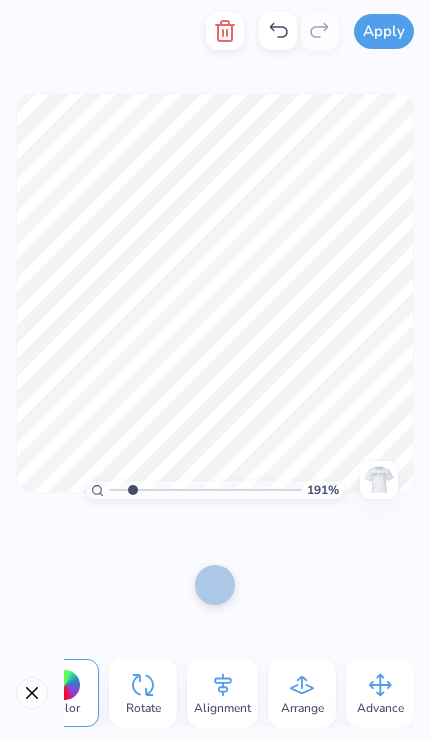 click at bounding box center (32, 693) 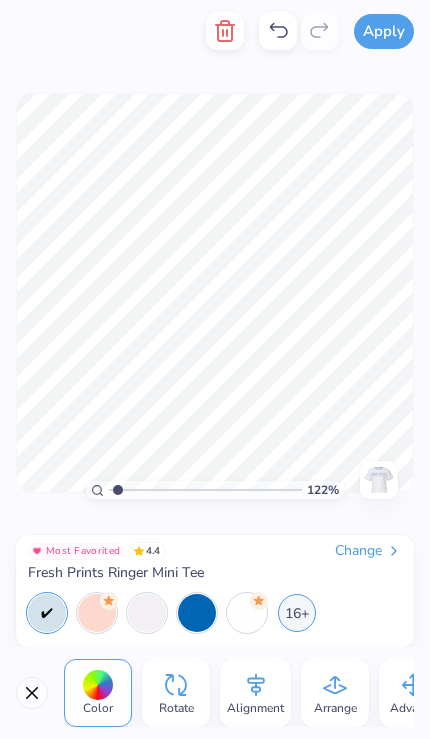 type on "1.21877015755715" 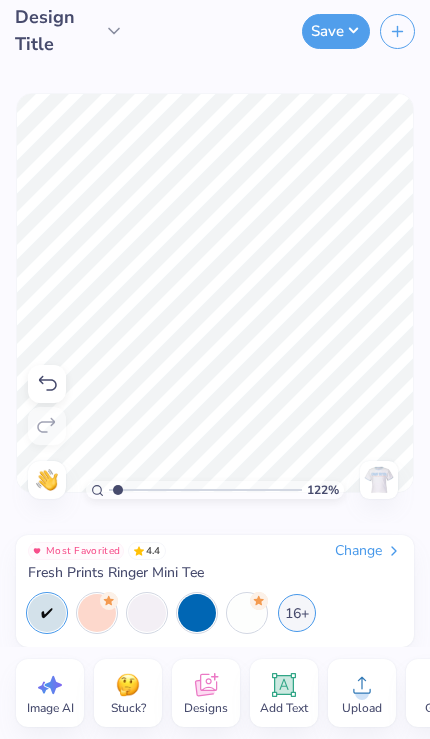 click on "Save" at bounding box center [336, 31] 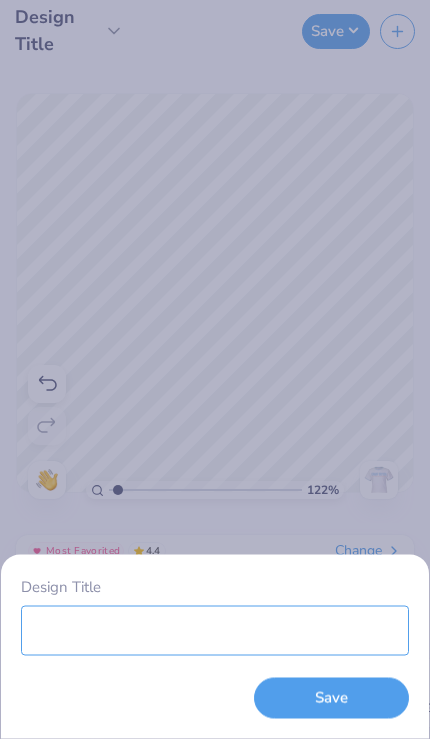 click on "Design Title" at bounding box center (215, 630) 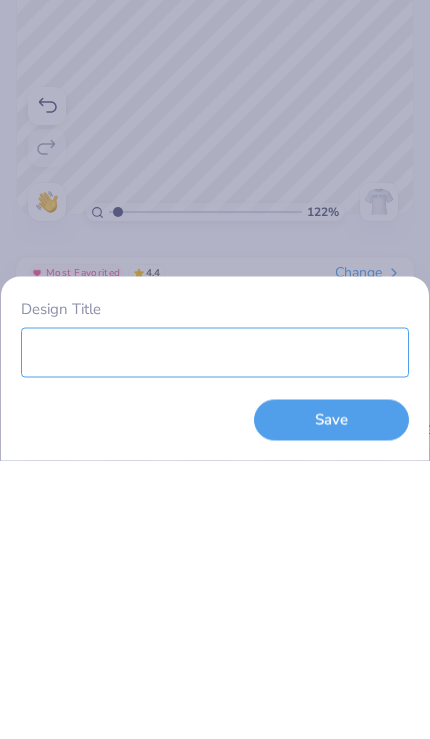 type on "B" 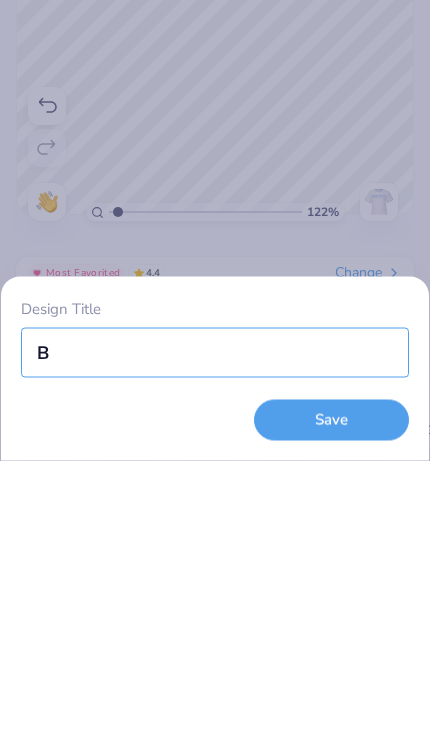 type on "1.21877015755715" 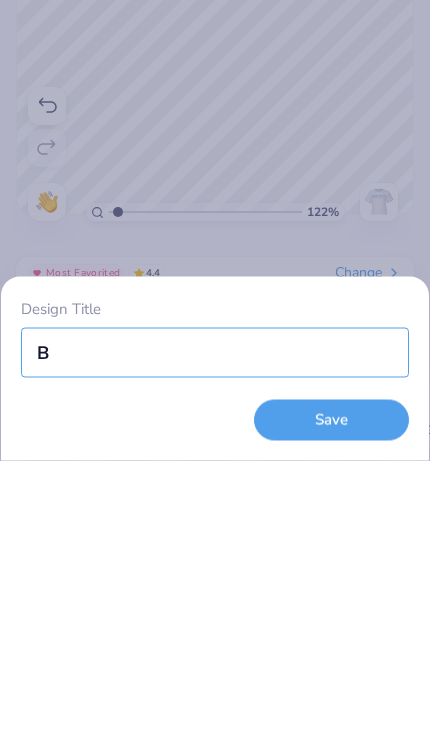 type on "Ba" 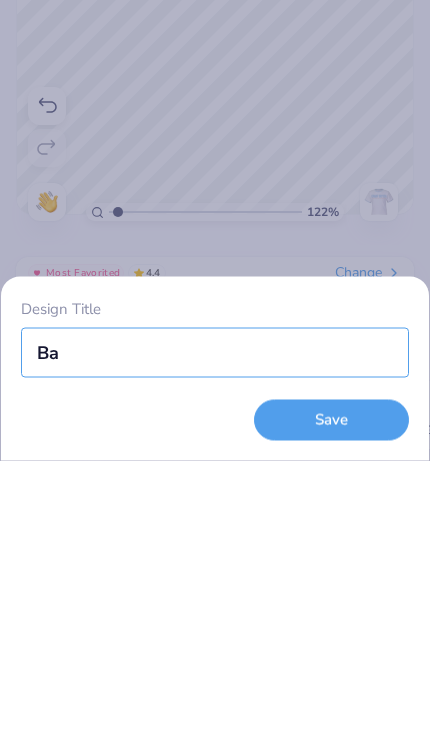 type on "1.21877015755715" 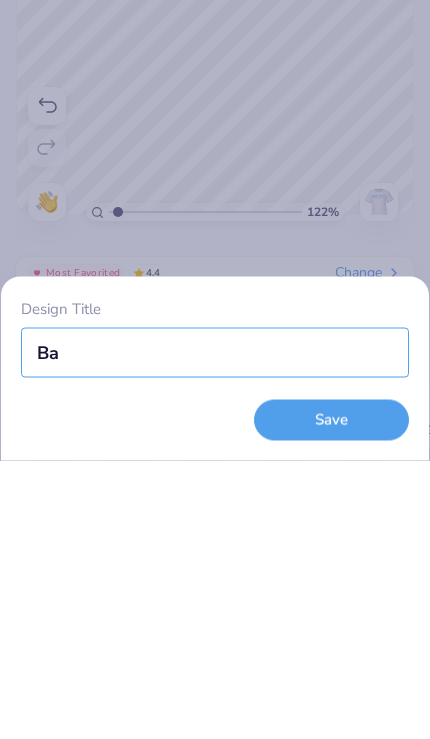 type on "Bac" 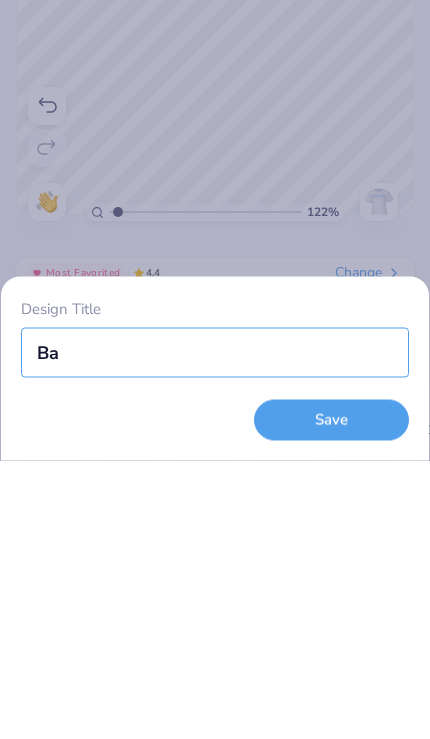 type on "1.21877015755715" 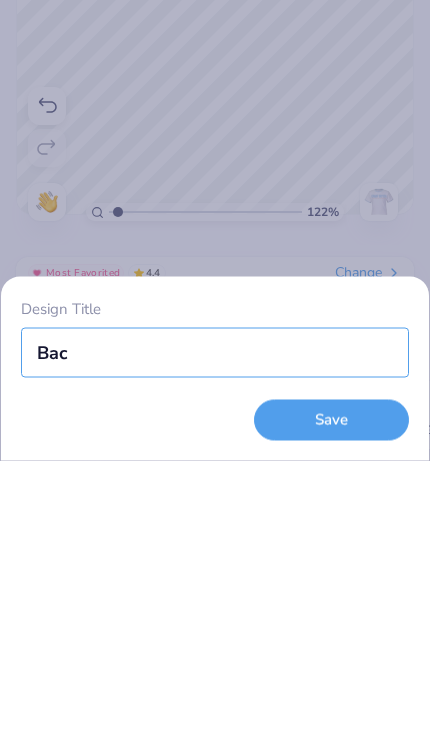 type on "Bach" 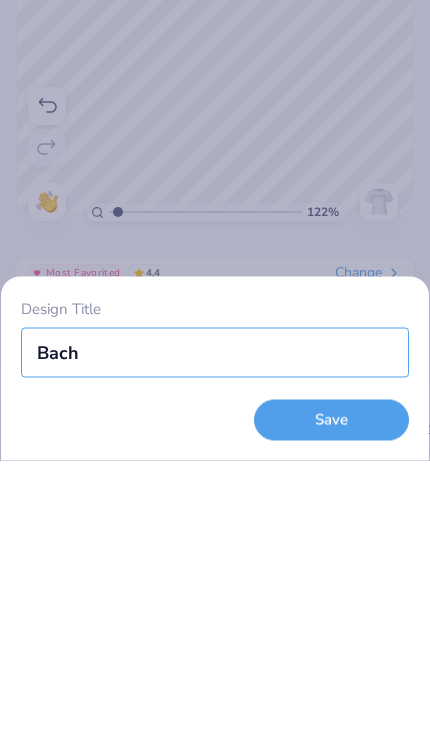 type on "1.21877015755715" 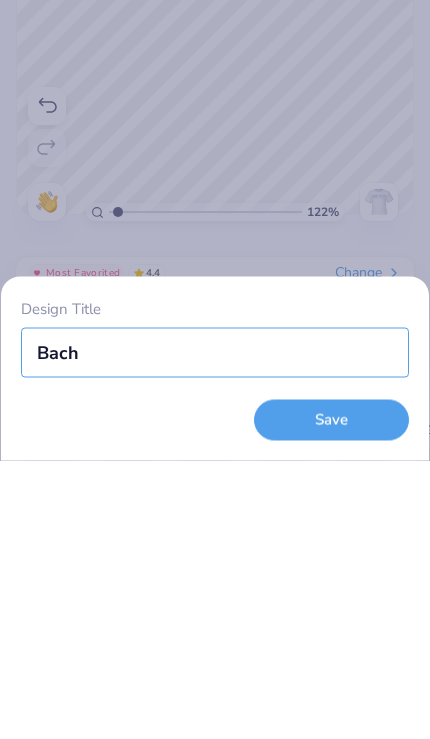 type on "Bachelorette" 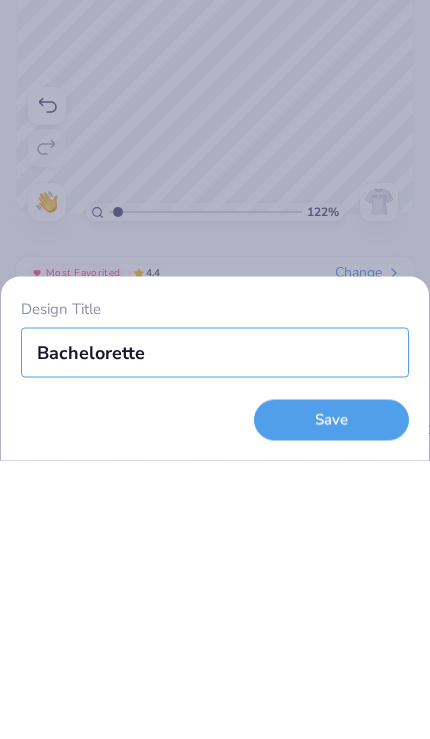 type on "1.21877015755715" 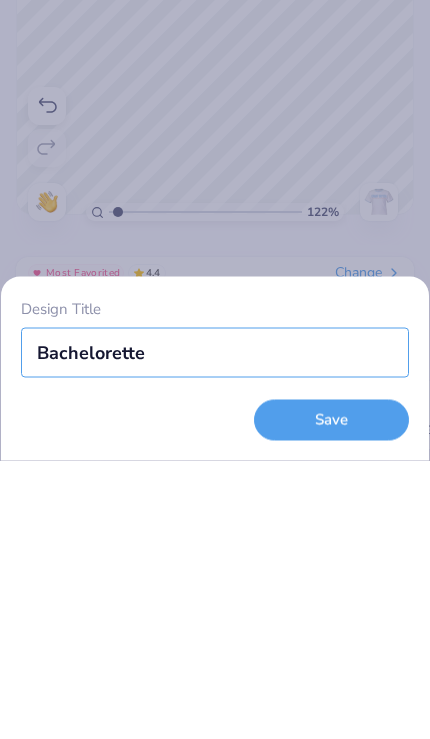 type on "Bachelorette S" 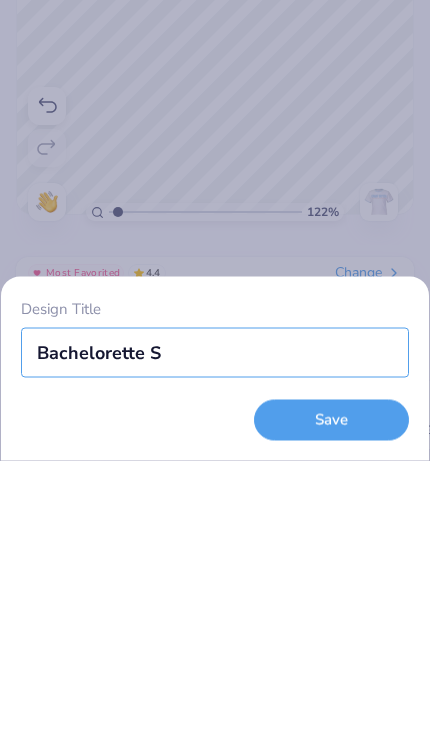 type on "1.21877015755715" 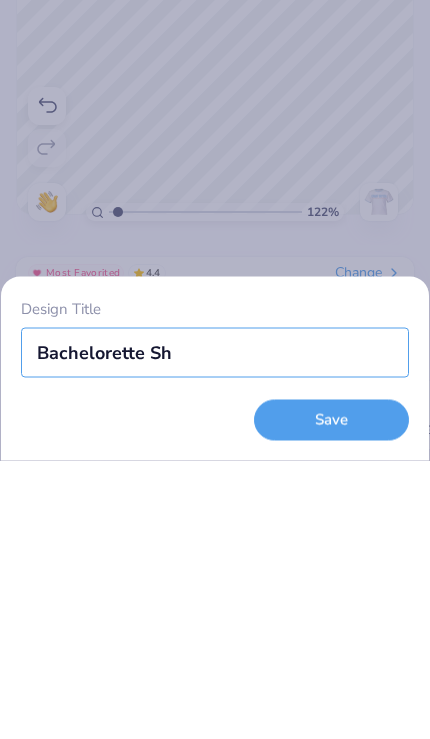 type on "Bachelorette Shi" 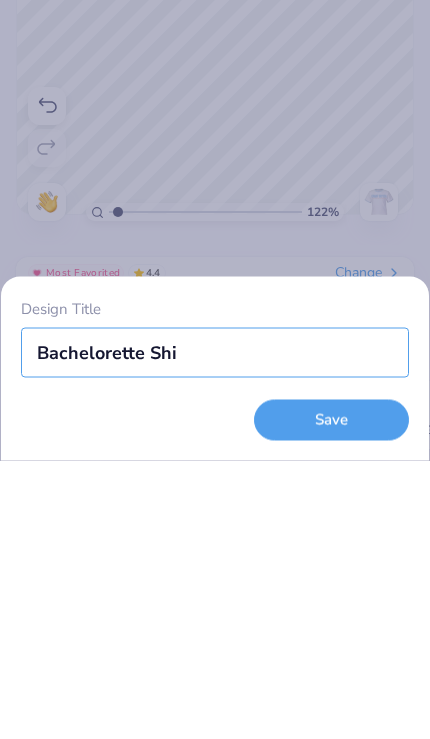 type on "1.21877015755715" 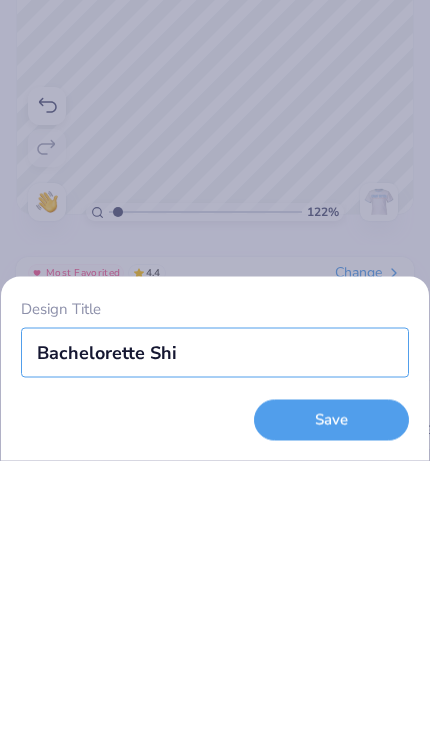 type on "Bachelorette Shir" 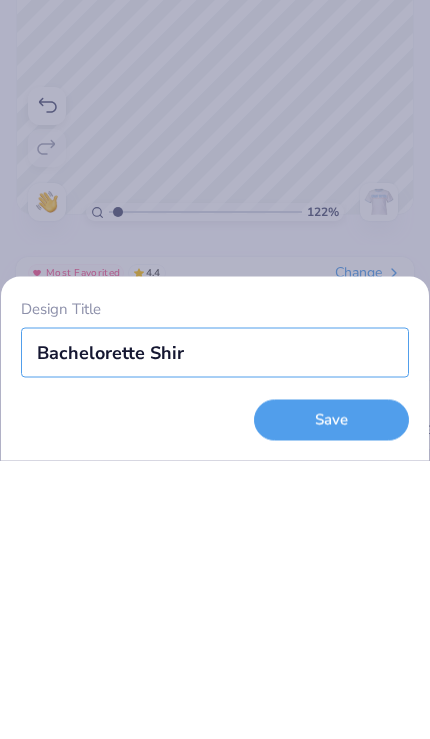 type on "1.21877015755715" 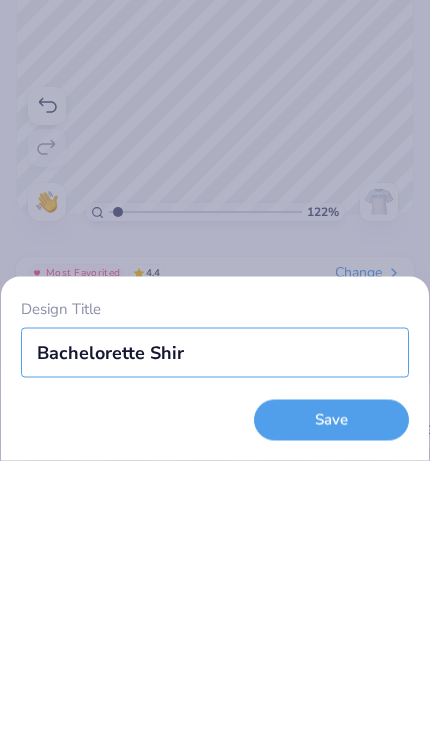type on "Bachelorette Shirt" 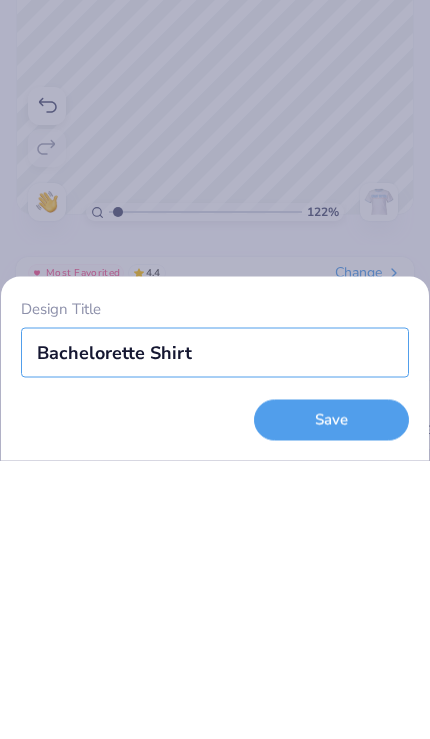 type on "1.21877015755715" 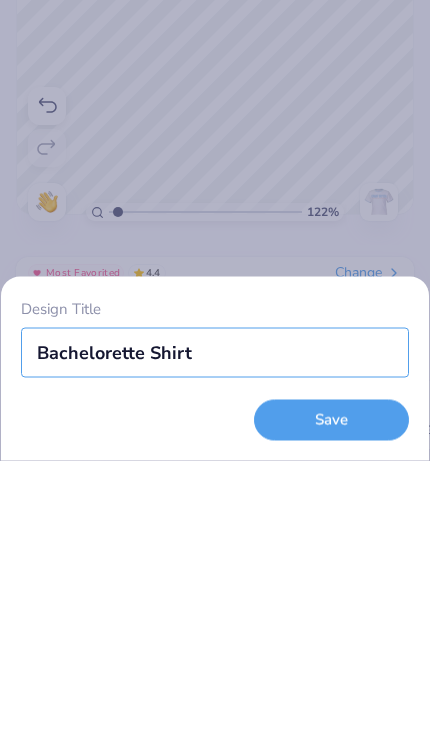 type on "Bachelorette Shirts" 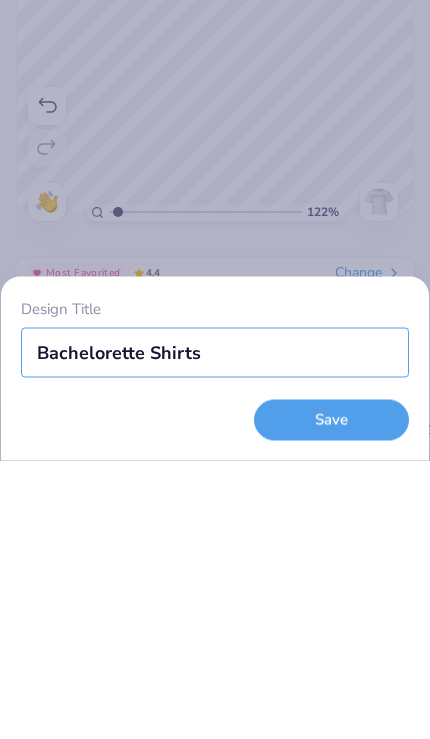 type on "1.21877015755715" 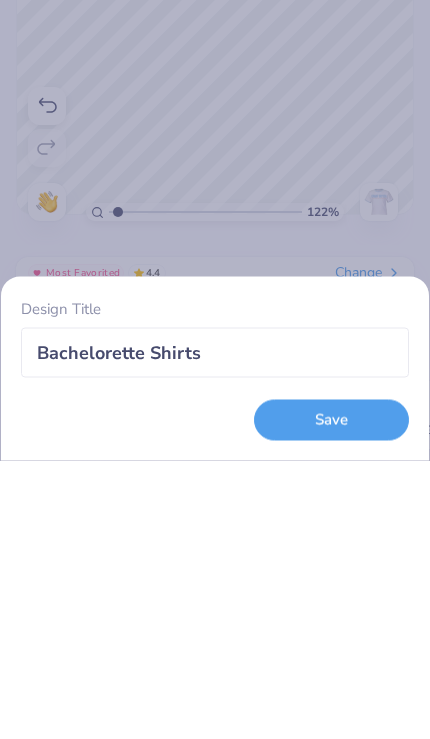 click on "Save" at bounding box center [331, 698] 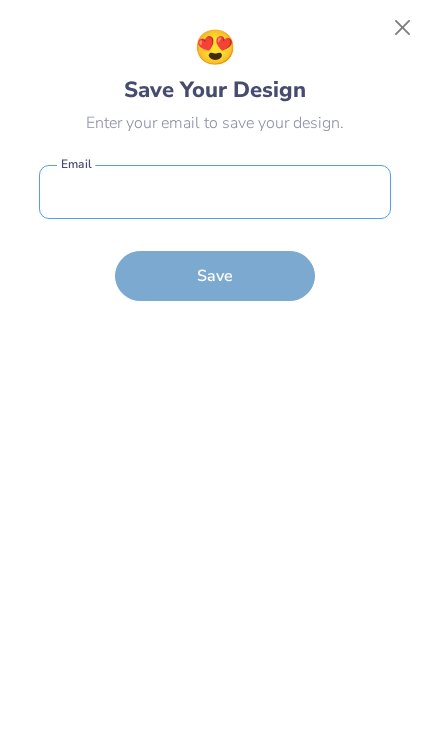 click at bounding box center [215, 192] 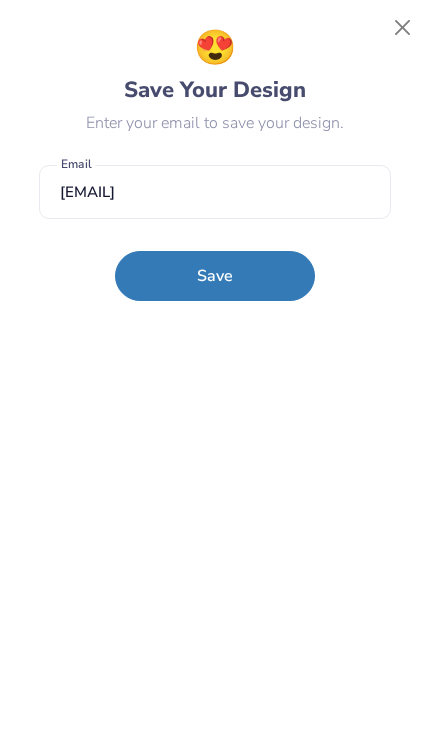 click on "Save" at bounding box center (215, 276) 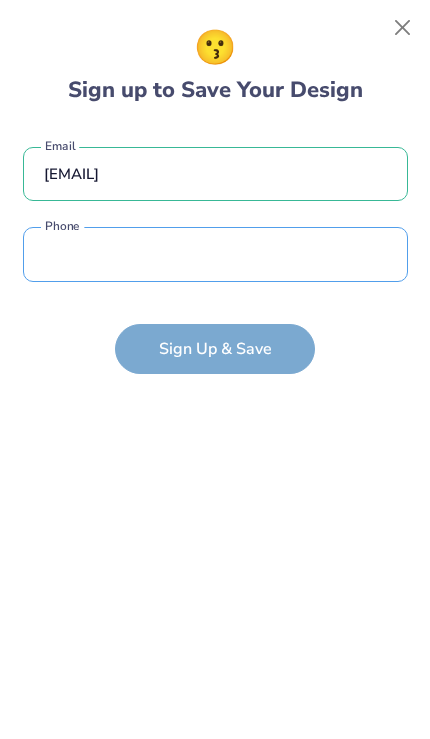 click at bounding box center (215, 254) 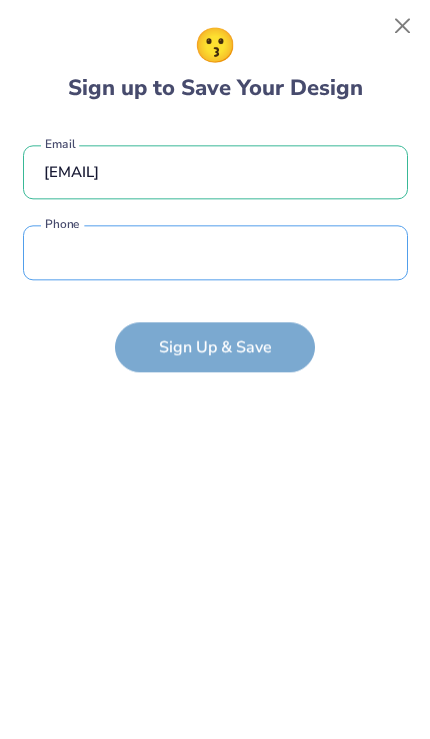 type on "(850) 293-7711" 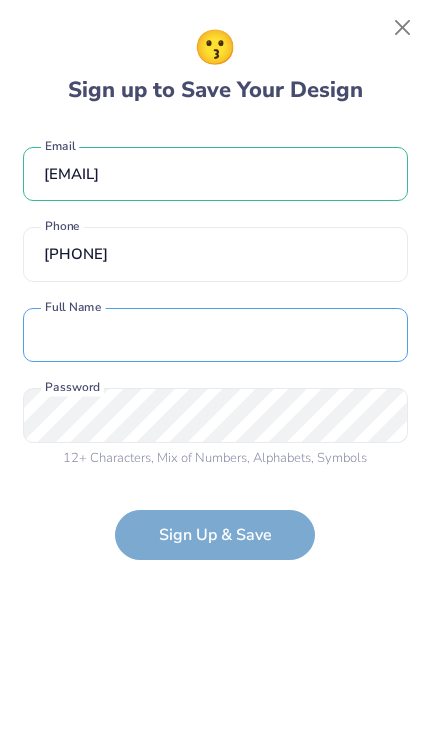 click at bounding box center [215, 335] 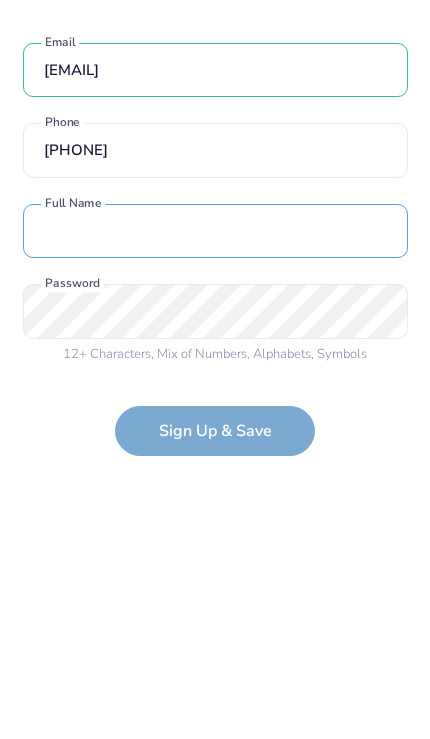 type on "Trysta Schaefers" 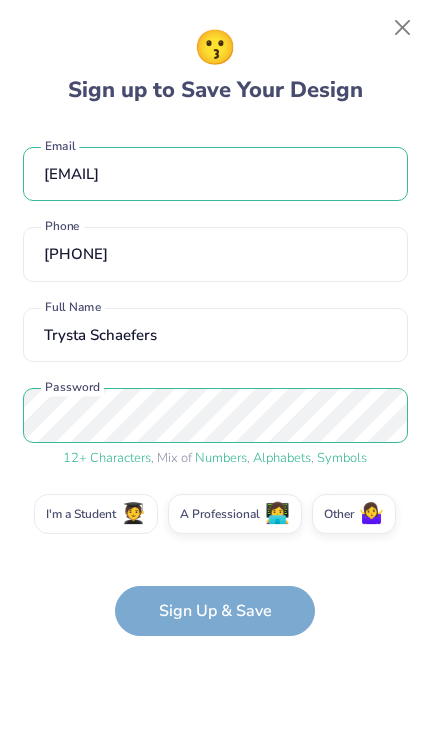 click on "I'm a Student 🧑‍🎓" at bounding box center (96, 514) 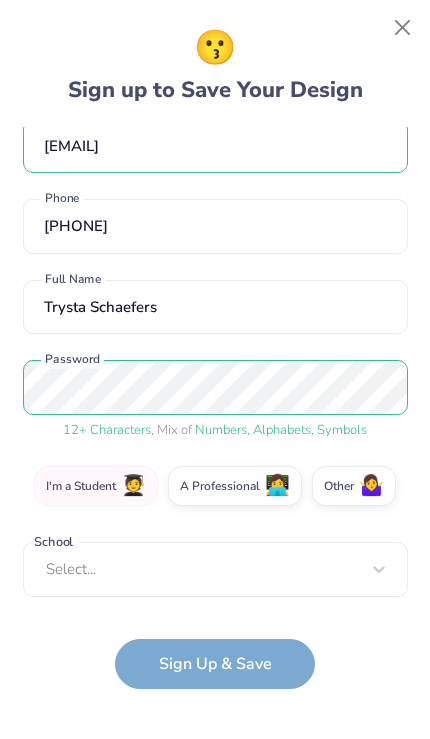 scroll, scrollTop: 17, scrollLeft: 0, axis: vertical 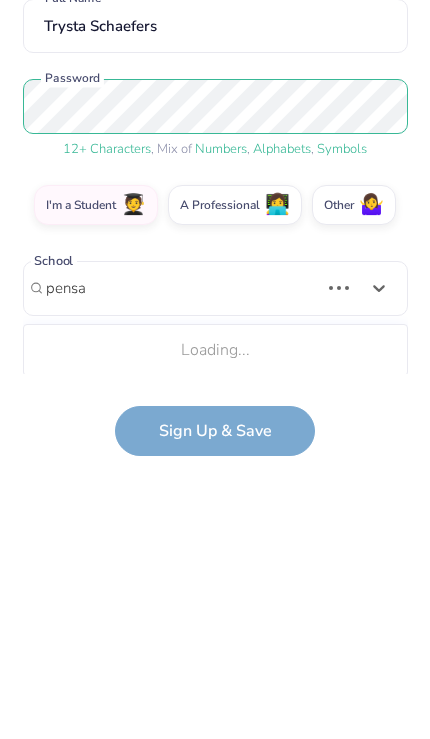 type on "pensa" 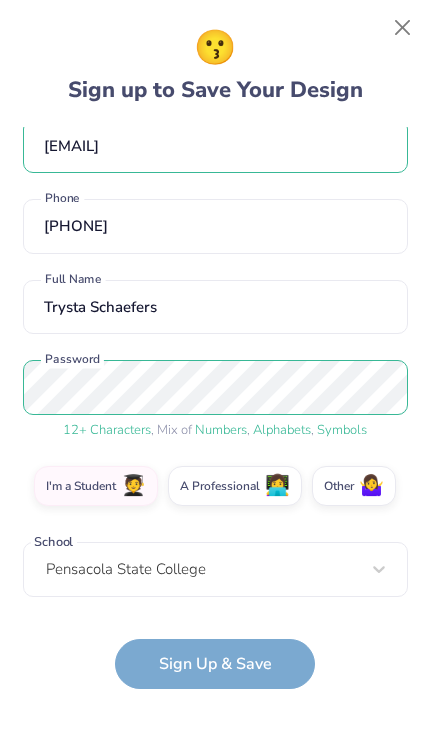 scroll, scrollTop: 108, scrollLeft: 0, axis: vertical 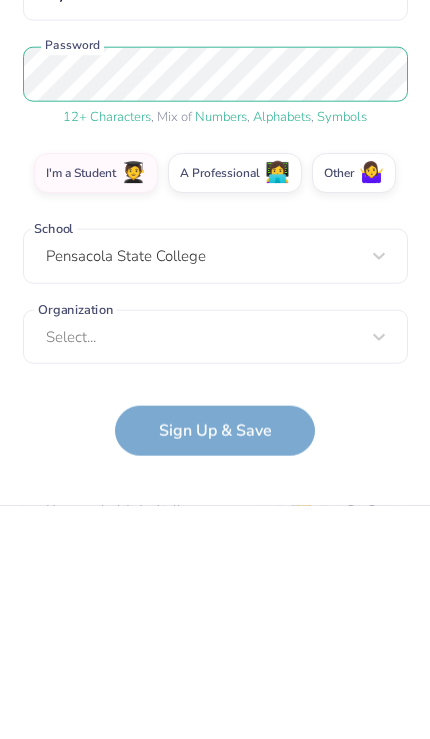 click on "tbsrocks18@gmail.com Email (850) 293-7711 Phone Trysta Schaefers Full Name 12 + Characters , Mix of   Numbers ,   Alphabets ,   Symbols Password I'm a Student 🧑‍🎓 A Professional 👩‍💻 Other 🤷‍♀️ School Pensacola State College Organization Select... Organization cannot be null Sign Up & Save" at bounding box center (215, 408) 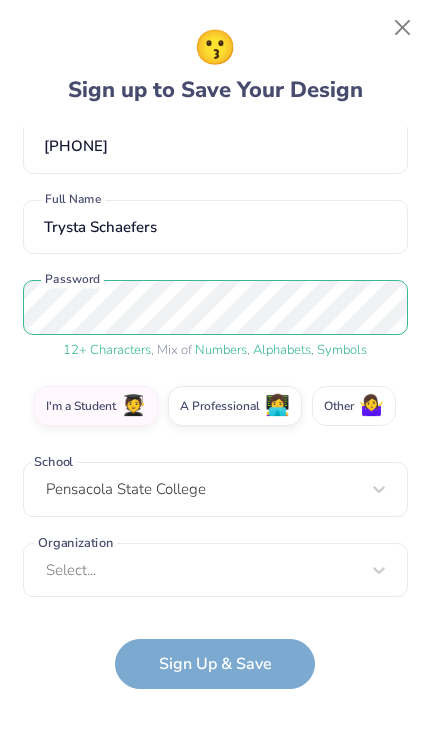 click on "Other 🤷‍♀️" at bounding box center [354, 406] 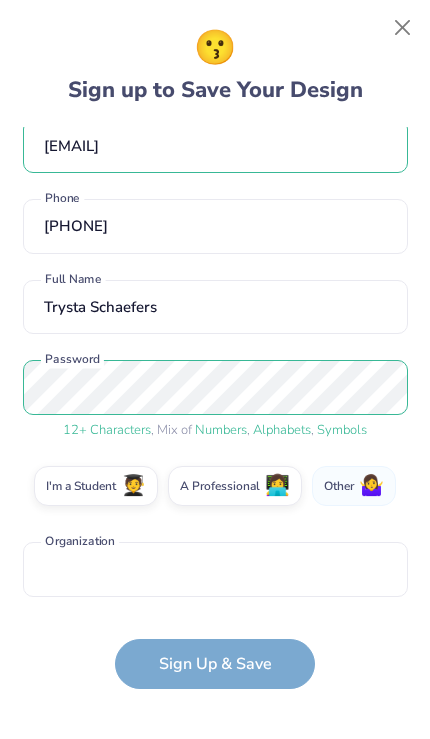 scroll, scrollTop: 28, scrollLeft: 0, axis: vertical 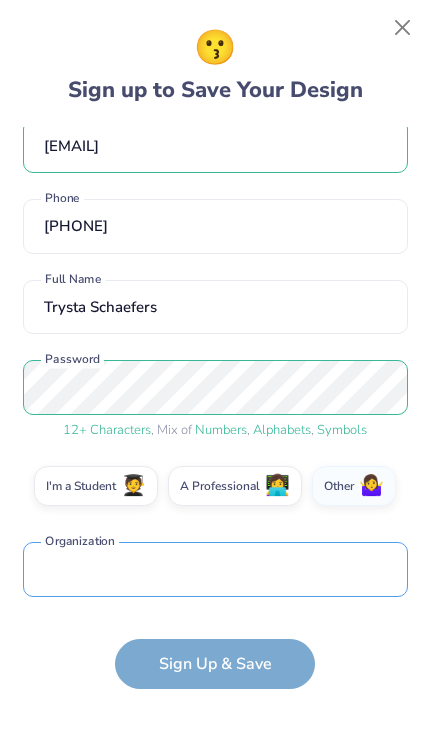 click at bounding box center (215, 569) 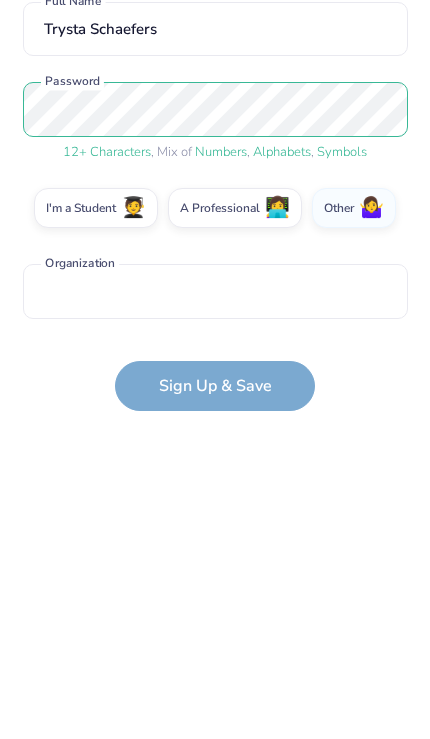 click on "tbsrocks18@gmail.com Email (850) 293-7711 Phone Trysta Schaefers Full Name 12 + Characters , Mix of   Numbers ,   Alphabets ,   Symbols Password I'm a Student 🧑‍🎓 A Professional 👩‍💻 Other 🤷‍♀️ Organization is a required field Organization Sign Up & Save" at bounding box center [215, 408] 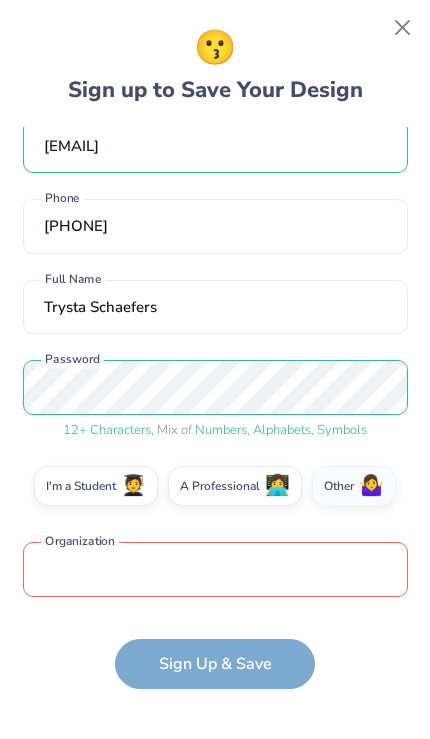 click at bounding box center [215, 569] 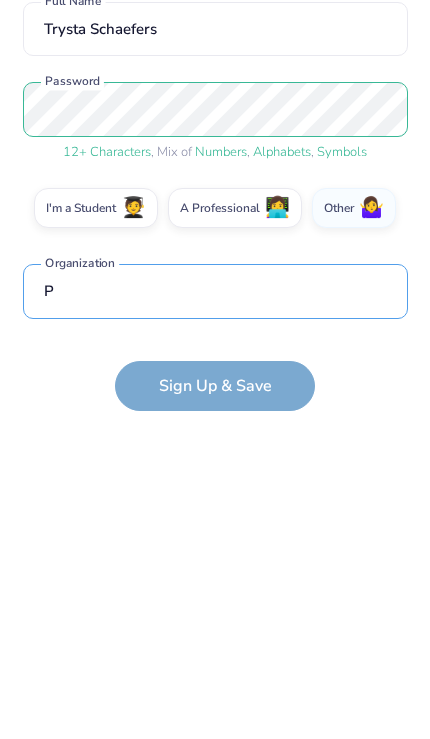scroll, scrollTop: 147, scrollLeft: 0, axis: vertical 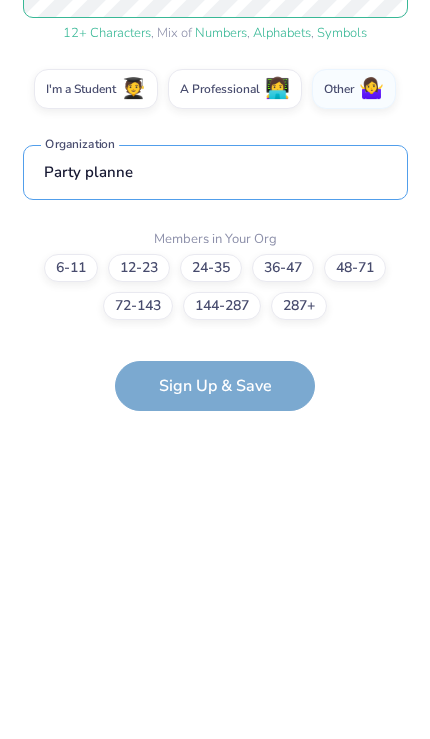 type on "Party planner" 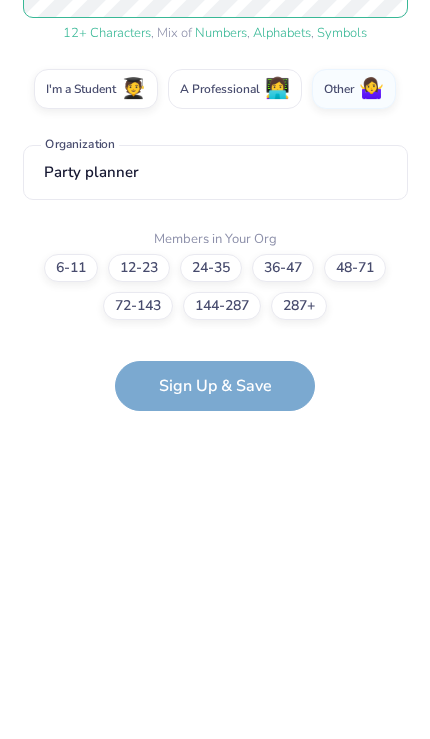 click on "A Professional 👩‍💻" at bounding box center (235, 367) 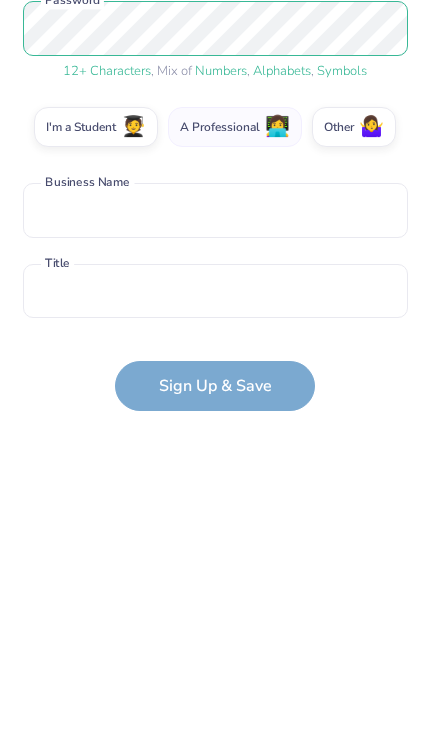 scroll, scrollTop: 108, scrollLeft: 0, axis: vertical 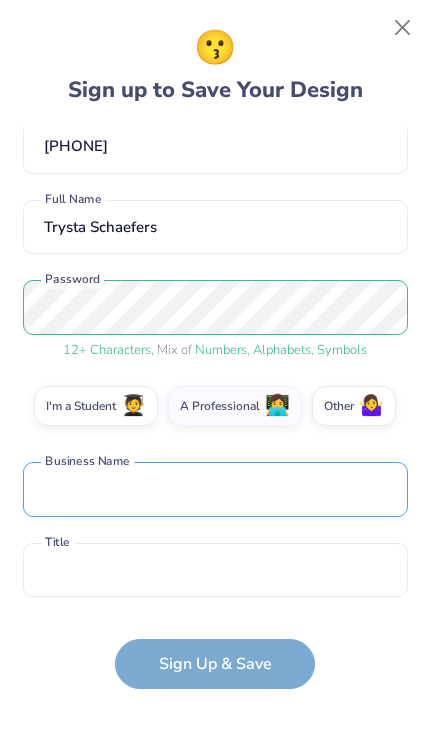 click at bounding box center [215, 489] 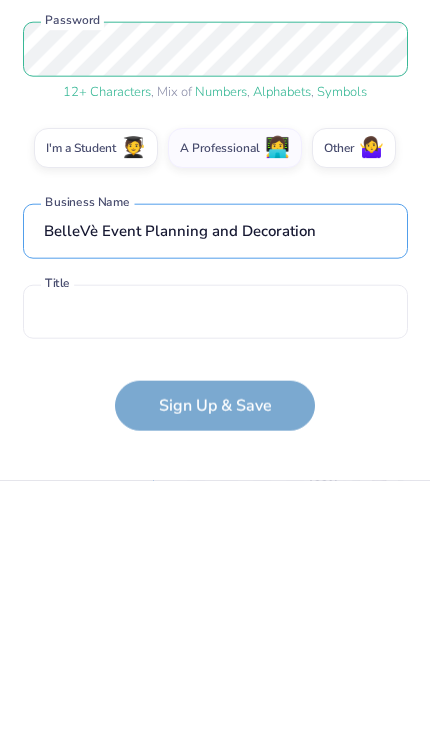 type on "BelleVè Event Planning and Decoration" 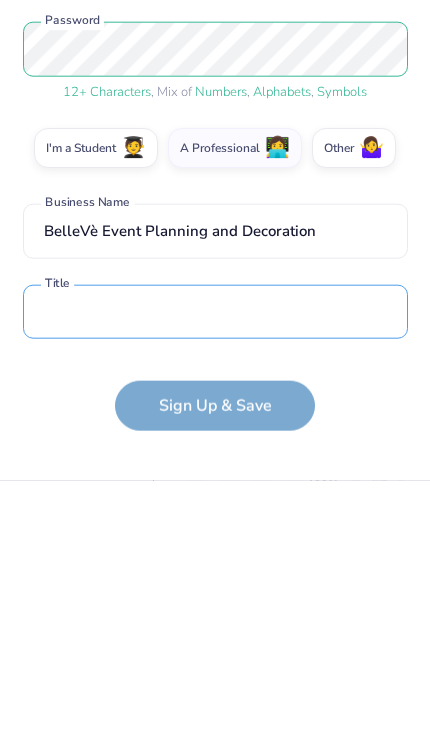 click at bounding box center [215, 570] 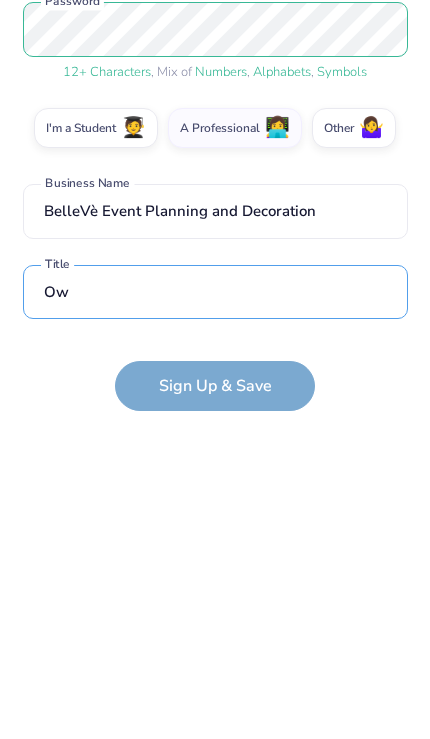 scroll, scrollTop: 227, scrollLeft: 0, axis: vertical 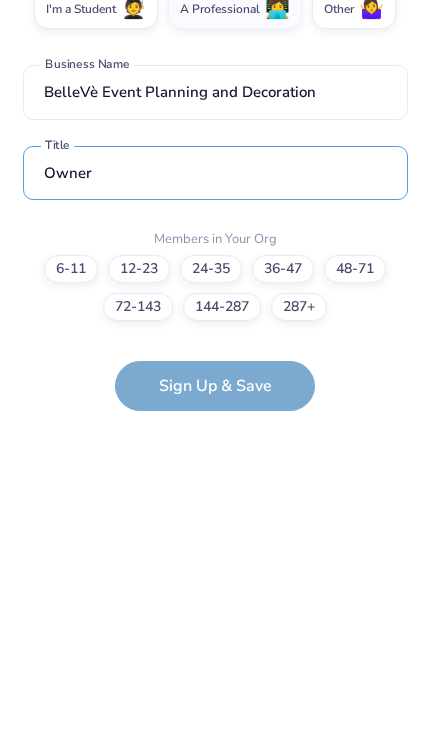 type on "Owner" 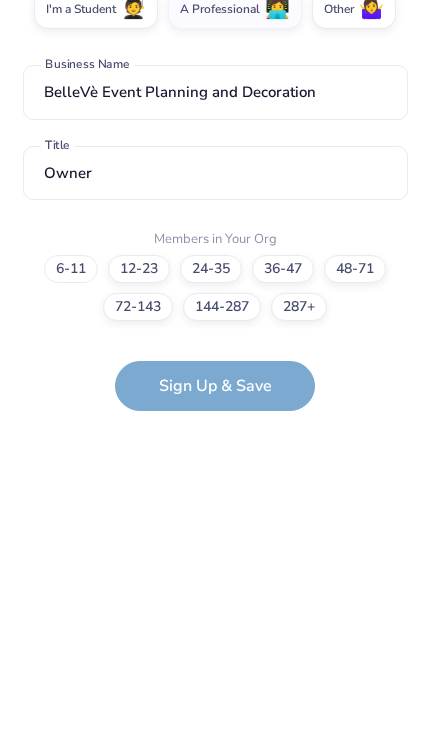 click on "6-11" at bounding box center [71, 547] 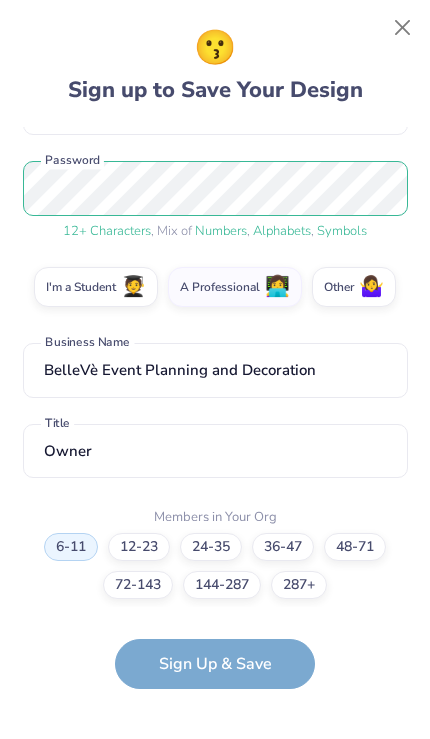 scroll, scrollTop: 308, scrollLeft: 0, axis: vertical 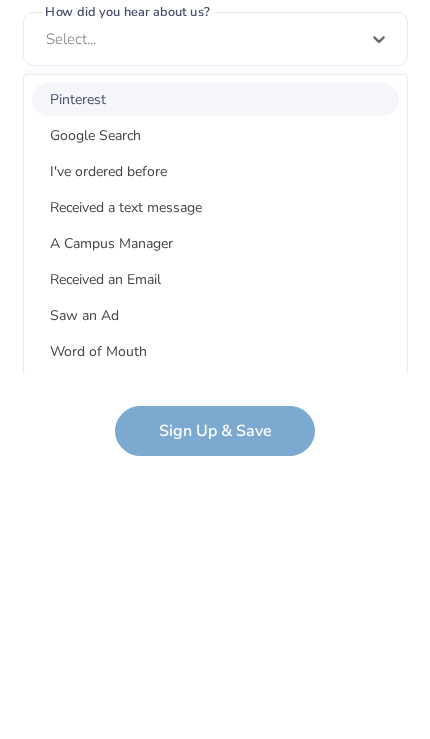 click on "Google Search" at bounding box center [215, 368] 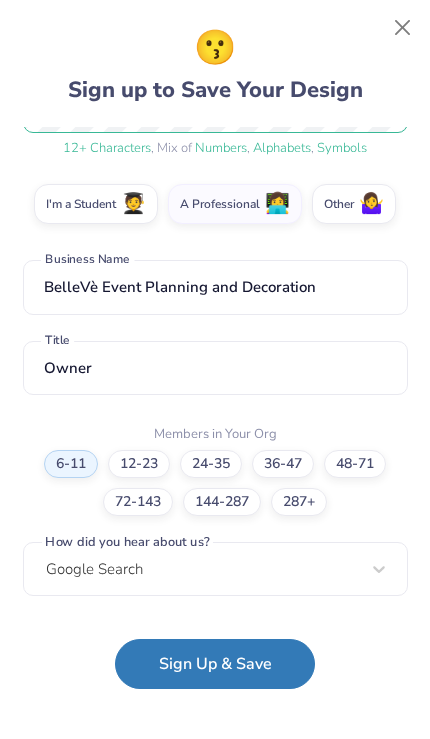 scroll, scrollTop: 308, scrollLeft: 0, axis: vertical 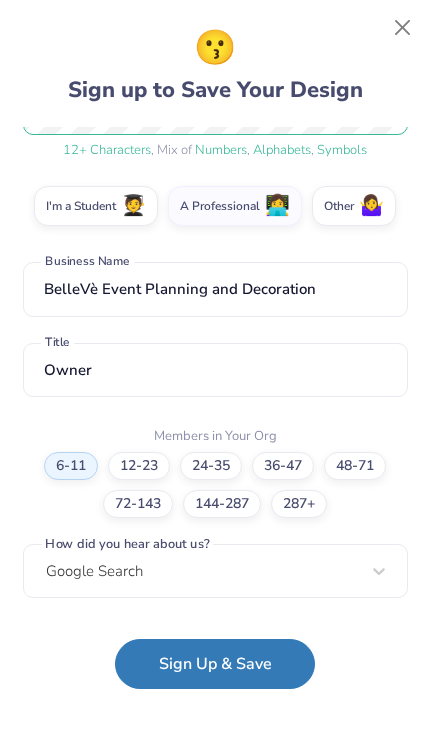 click on "Sign Up & Save" at bounding box center (215, 664) 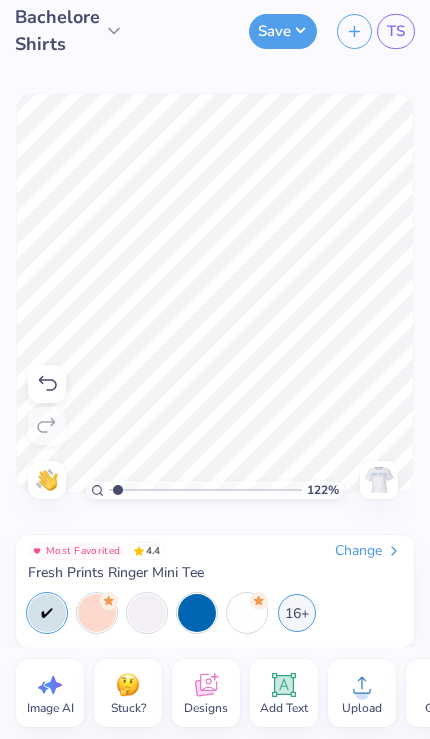 click at bounding box center [215, 149] 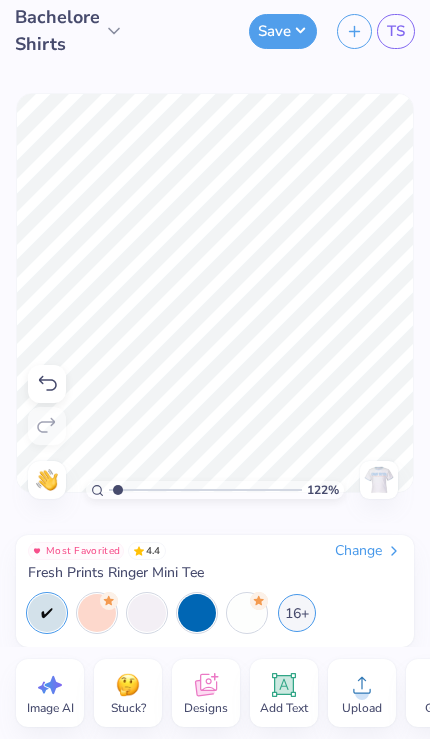 click on "Bachelorette Shirts" at bounding box center [57, 31] 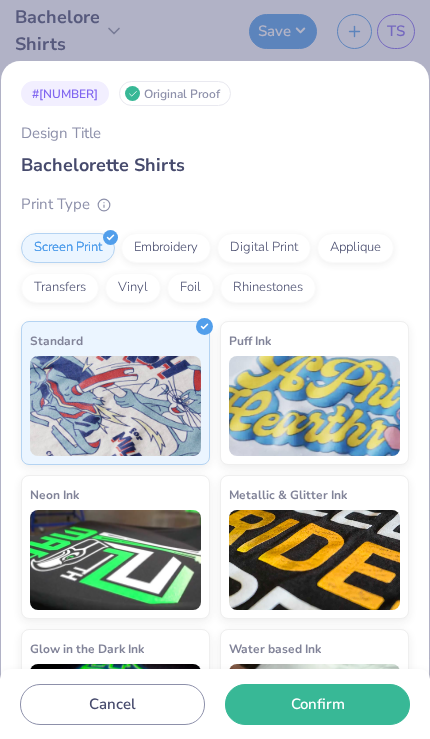 click on "# 503224A Original Proof Design Title Bachelorette Shirts Print Type Screen Print Embroidery Digital Print Applique Transfers Vinyl Foil Rhinestones Standard Puff Ink Neon Ink Metallic & Glitter Ink Glow in the Dark Ink Water based Ink Cancel Confirm" at bounding box center [215, 369] 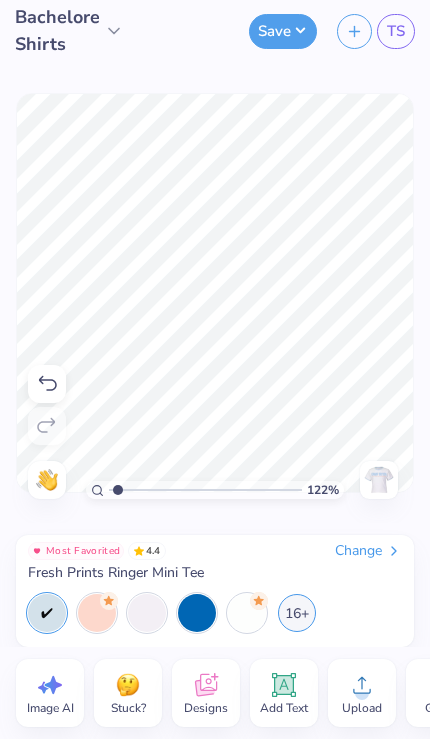 click 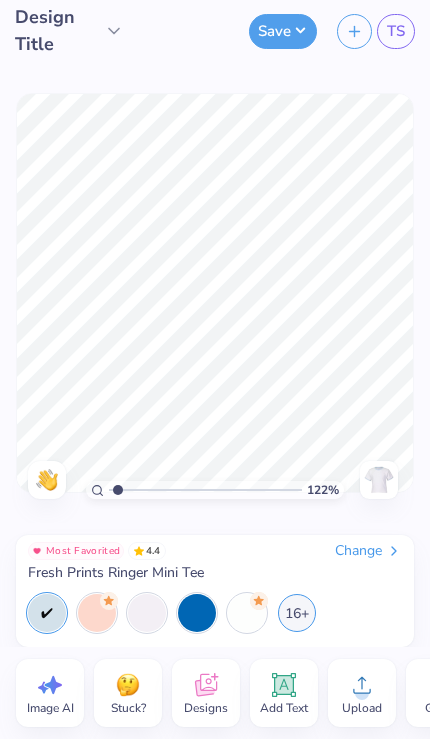 type on "1.21877015755715" 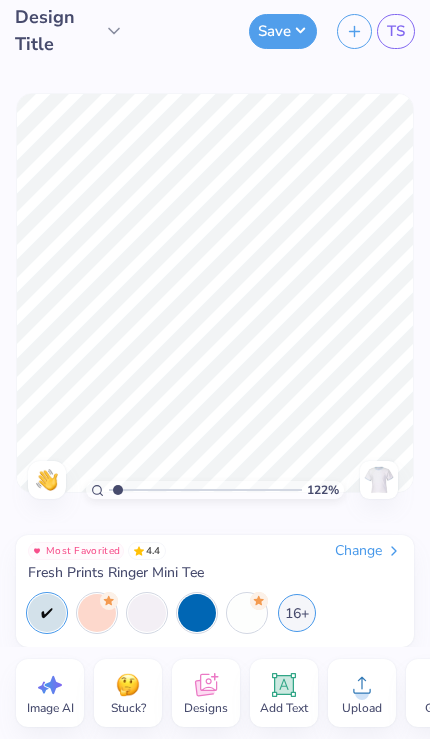 click on "TS" at bounding box center (396, 31) 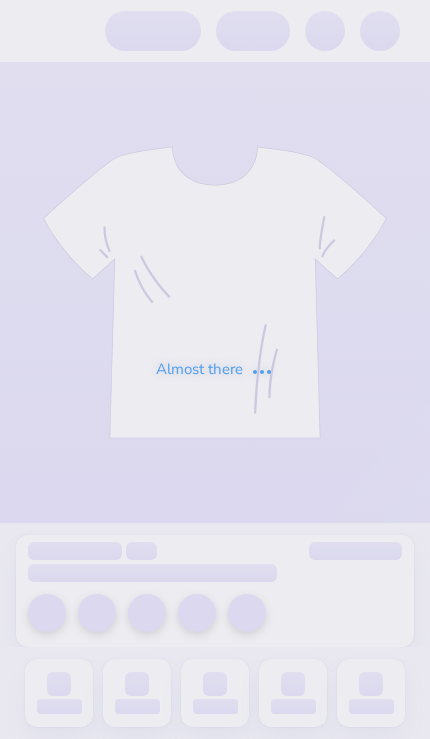 scroll, scrollTop: 0, scrollLeft: 0, axis: both 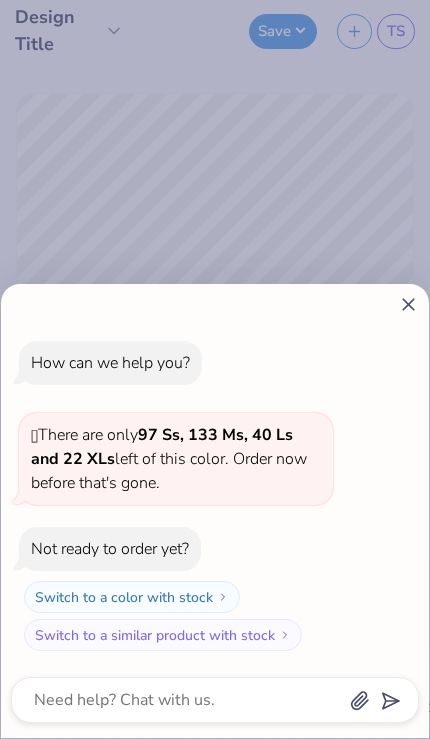 click on "How can we help you? 🫣 There are only  97 Ss, 133 Ms, 40 Ls and 22 XLs  left of this color. Order now before that's gone. Not ready to order yet? Switch to a color with stock Switch to a similar product with stock" at bounding box center [215, 511] 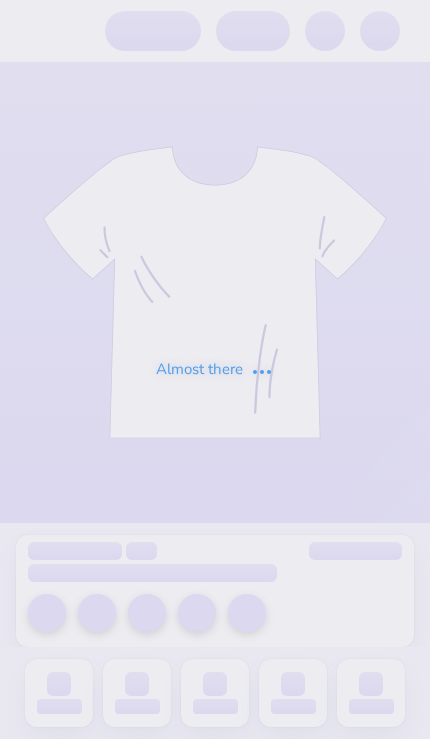 scroll, scrollTop: 0, scrollLeft: 0, axis: both 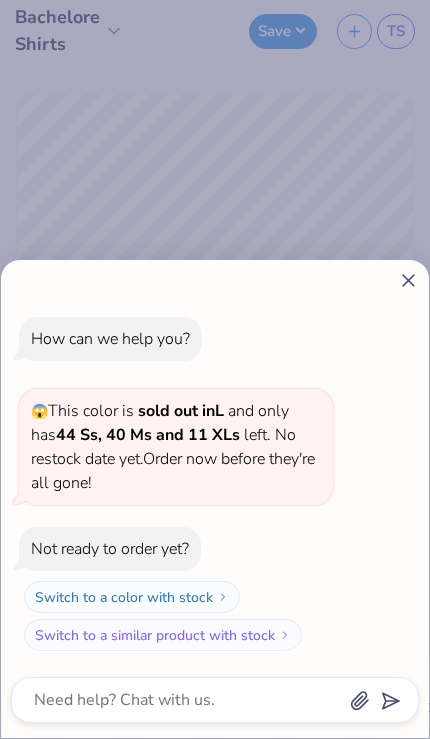 click 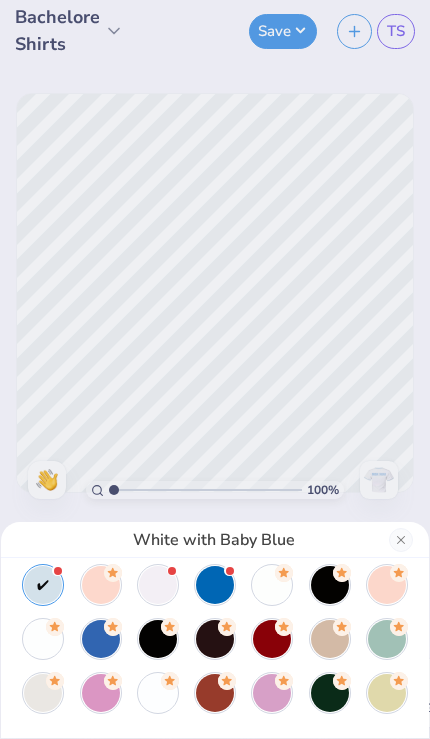 scroll, scrollTop: 12, scrollLeft: 0, axis: vertical 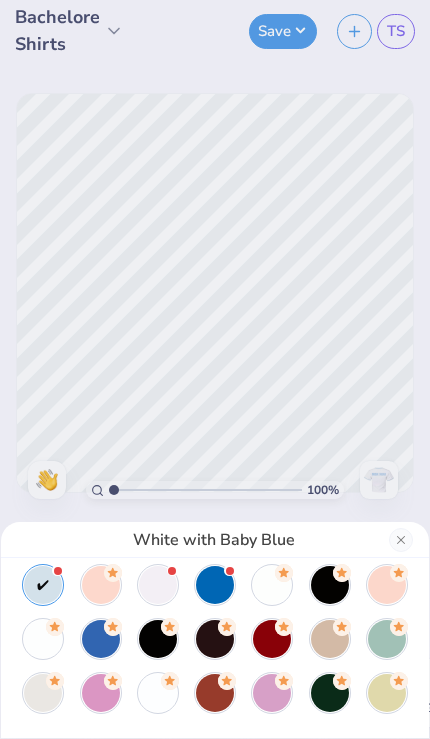 click at bounding box center (401, 540) 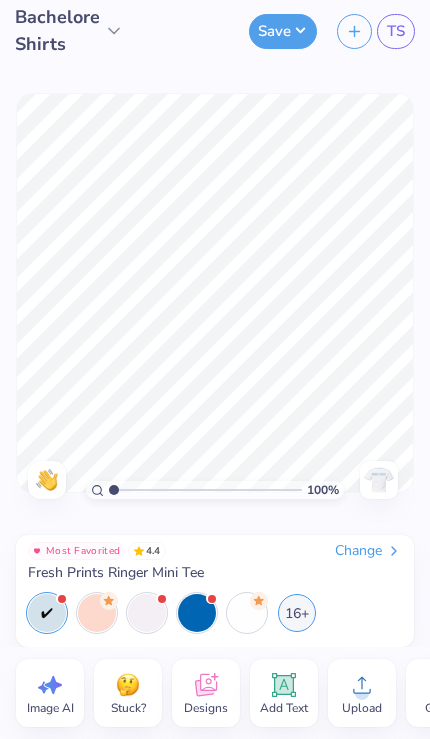 click on "Change" at bounding box center [368, 551] 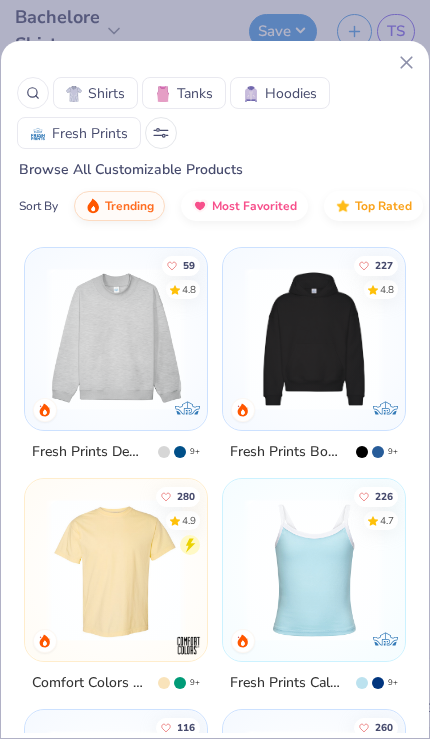 click at bounding box center [161, 133] 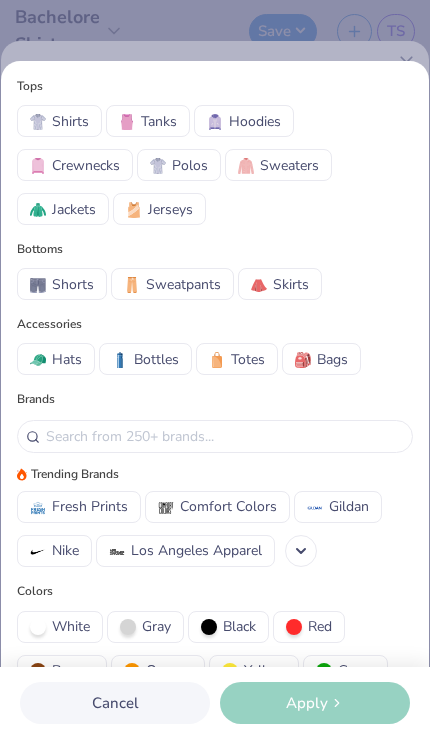 click on "Shirts" at bounding box center [59, 121] 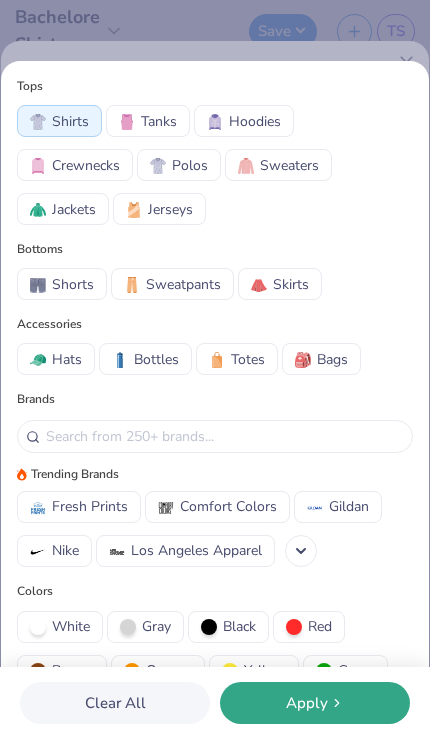 click on "Apply" at bounding box center [307, 703] 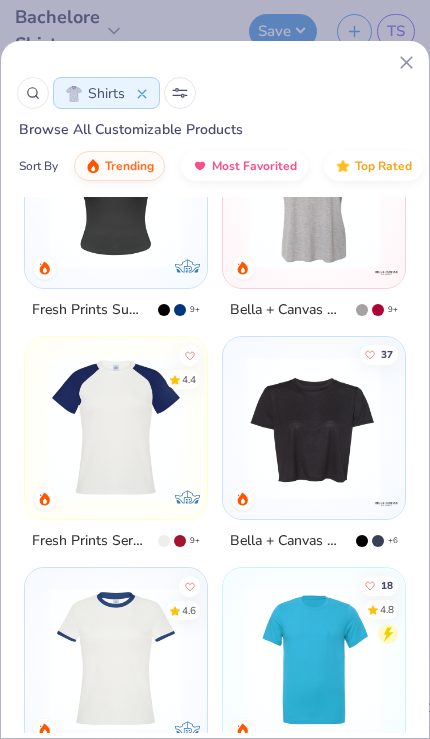 scroll, scrollTop: 1258, scrollLeft: 0, axis: vertical 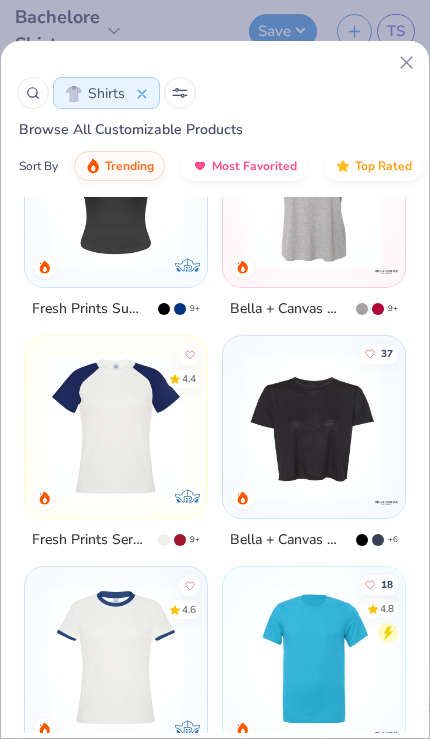click at bounding box center (180, 93) 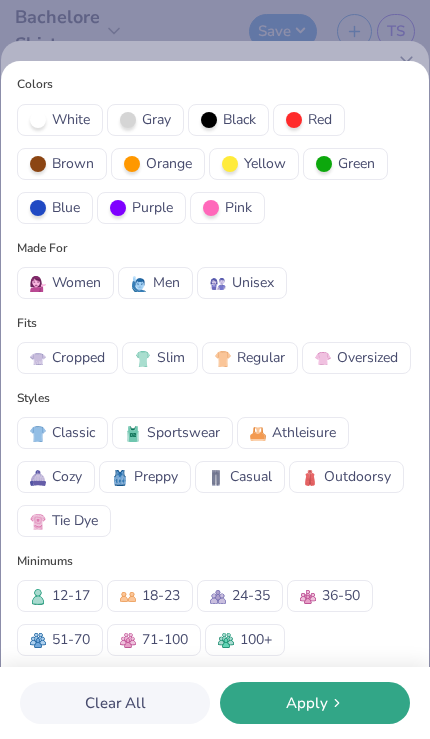 scroll, scrollTop: 512, scrollLeft: 0, axis: vertical 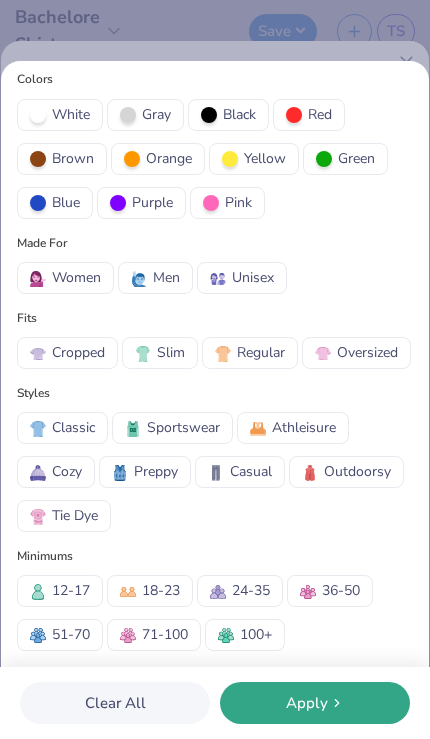 click on "Cropped" at bounding box center [78, 352] 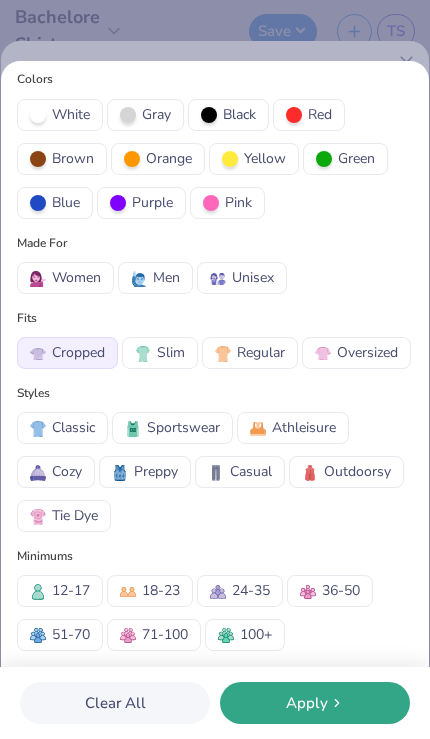 click on "Apply" at bounding box center [307, 703] 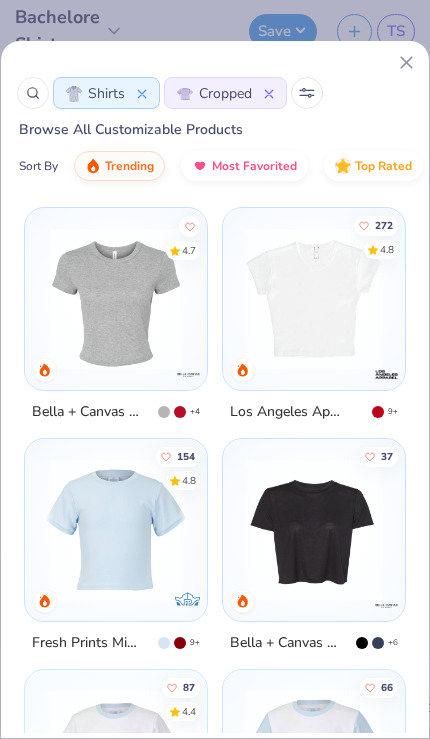 scroll, scrollTop: 679, scrollLeft: 0, axis: vertical 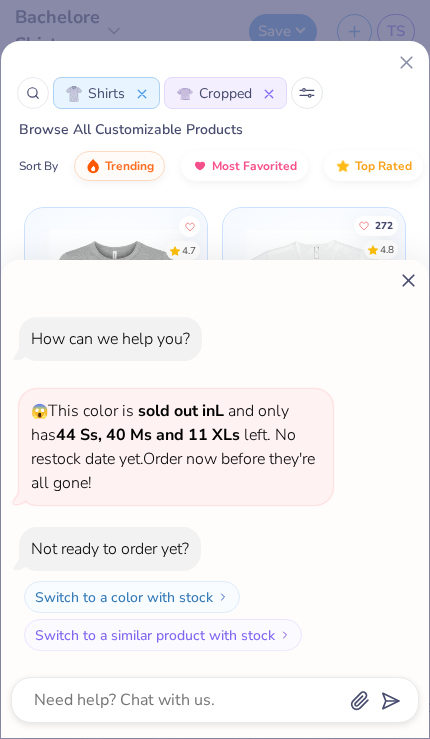 click 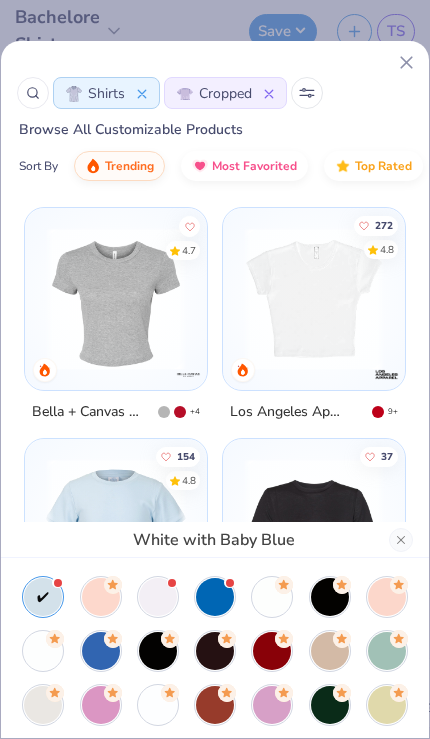 click at bounding box center [401, 540] 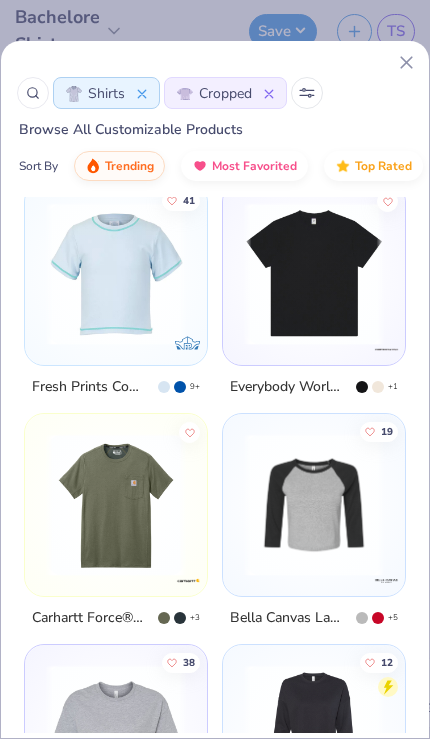 scroll, scrollTop: 2566, scrollLeft: 0, axis: vertical 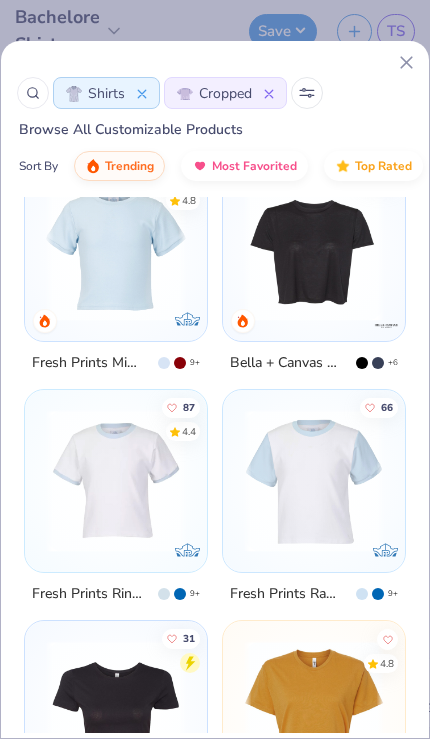 click at bounding box center [314, 481] 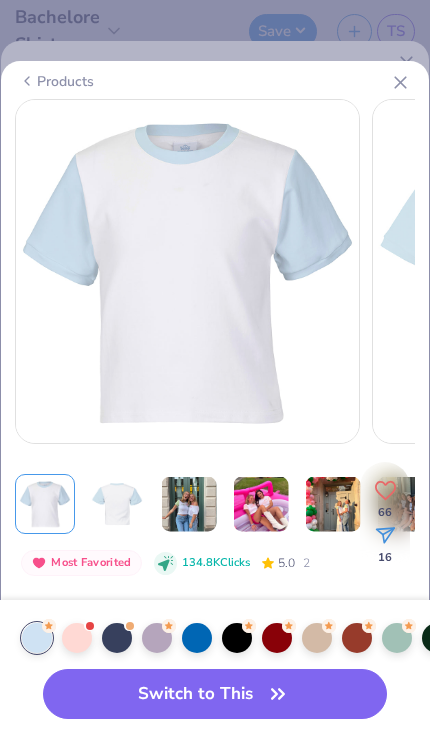 scroll, scrollTop: 0, scrollLeft: 0, axis: both 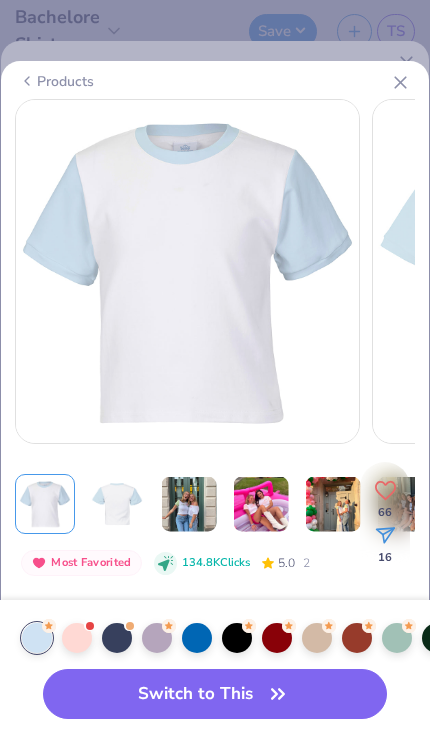 click on "Products" at bounding box center (56, 81) 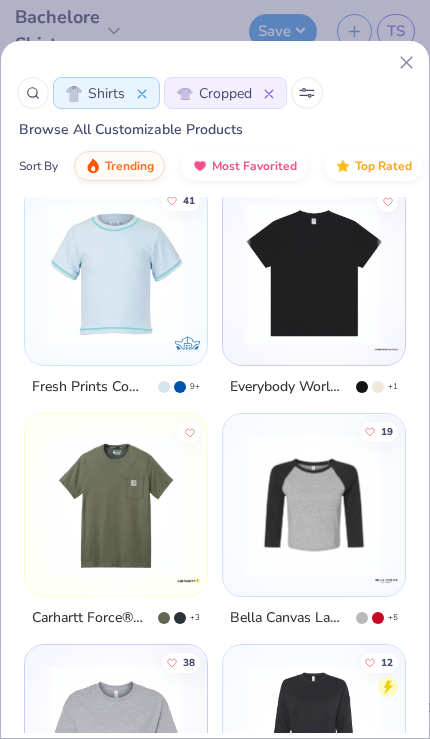 scroll, scrollTop: 2566, scrollLeft: 0, axis: vertical 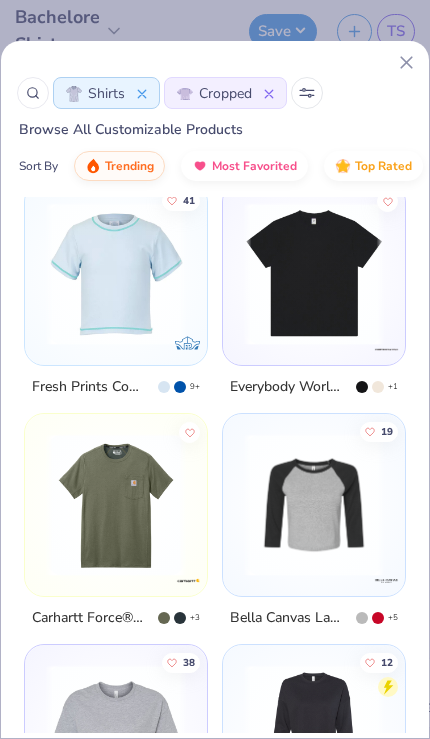click at bounding box center (314, 505) 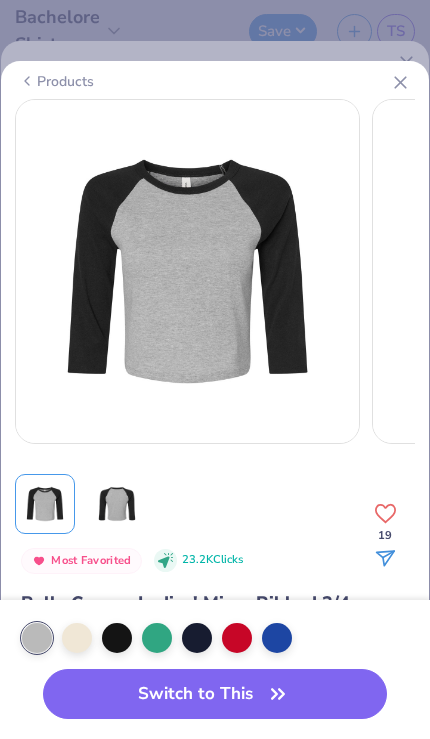 click on "Products" at bounding box center [56, 81] 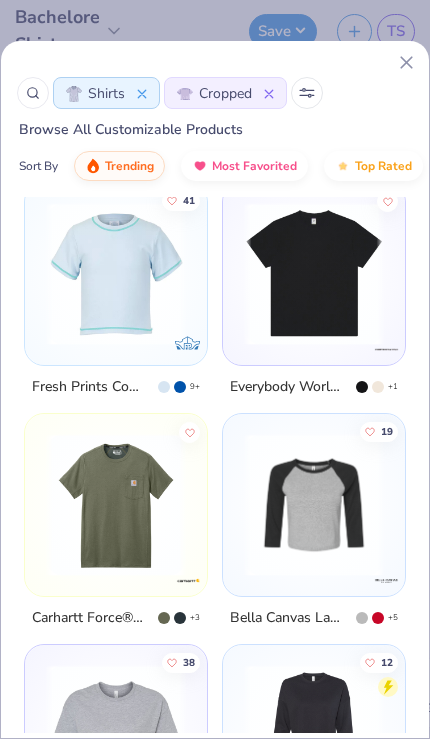 scroll, scrollTop: 0, scrollLeft: 0, axis: both 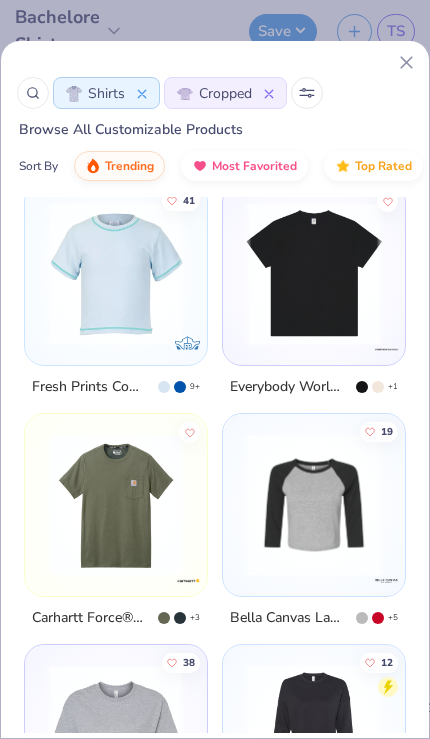 click at bounding box center [307, 93] 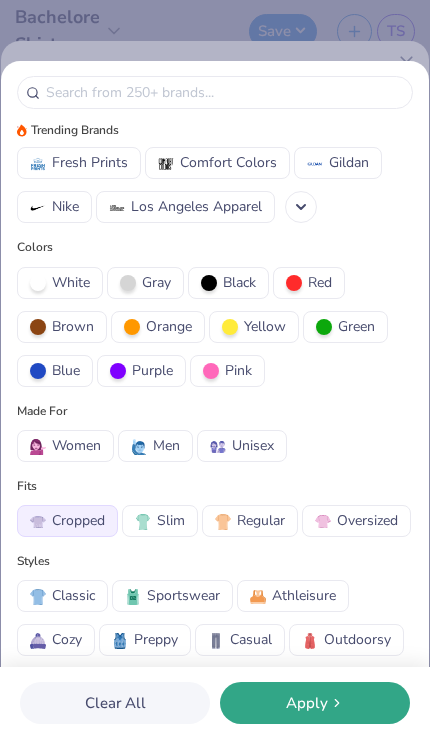scroll, scrollTop: 354, scrollLeft: 0, axis: vertical 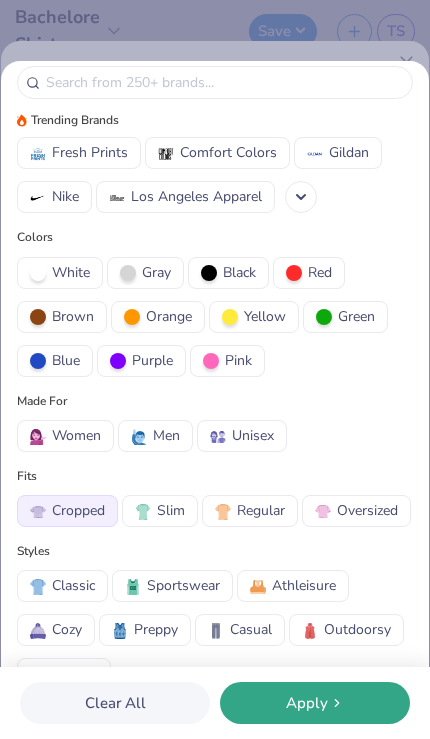 click on "Blue" at bounding box center (66, 360) 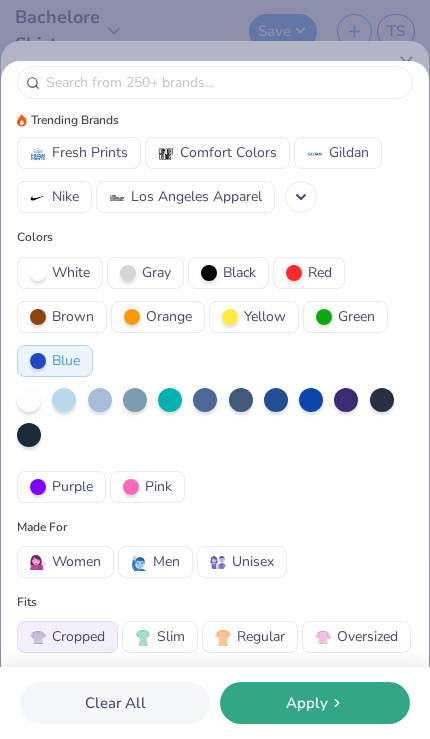 click at bounding box center [100, 400] 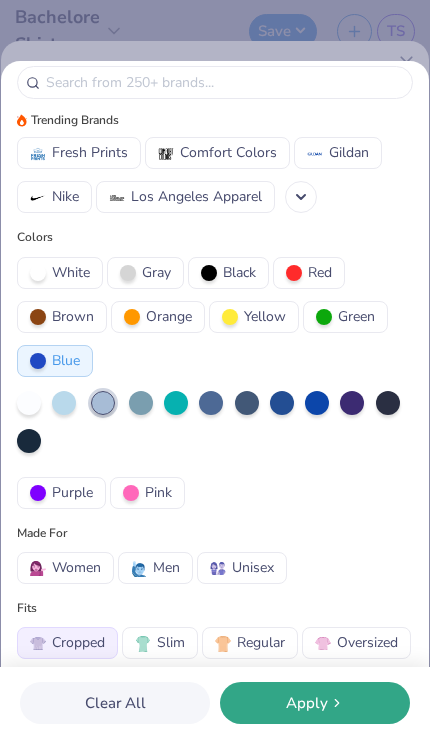 click on "Apply" at bounding box center (315, 703) 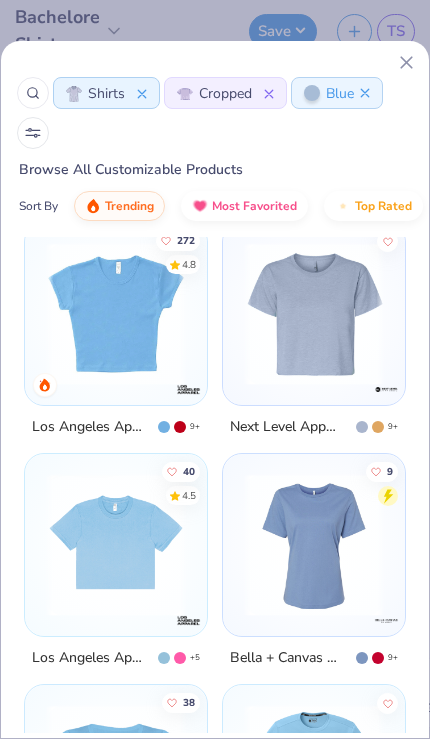 scroll, scrollTop: 25, scrollLeft: 0, axis: vertical 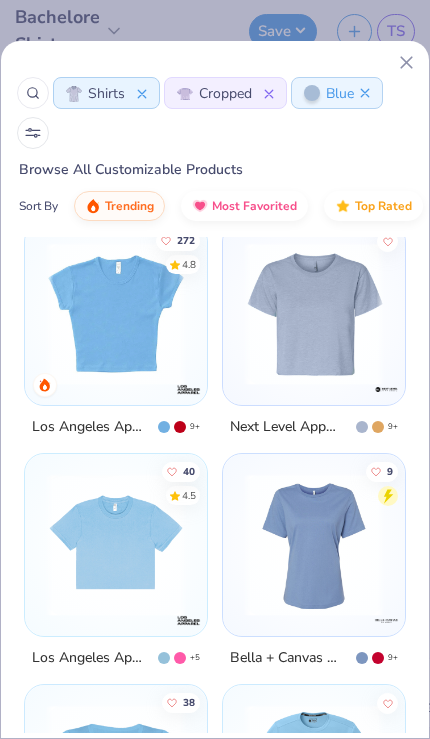 click at bounding box center (314, 314) 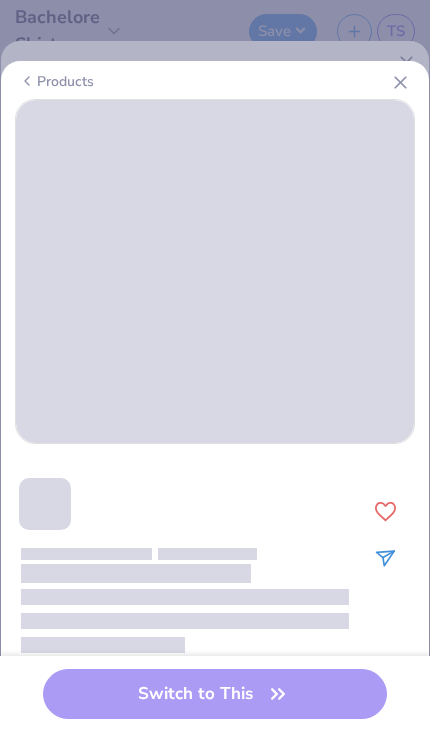 scroll, scrollTop: 0, scrollLeft: 0, axis: both 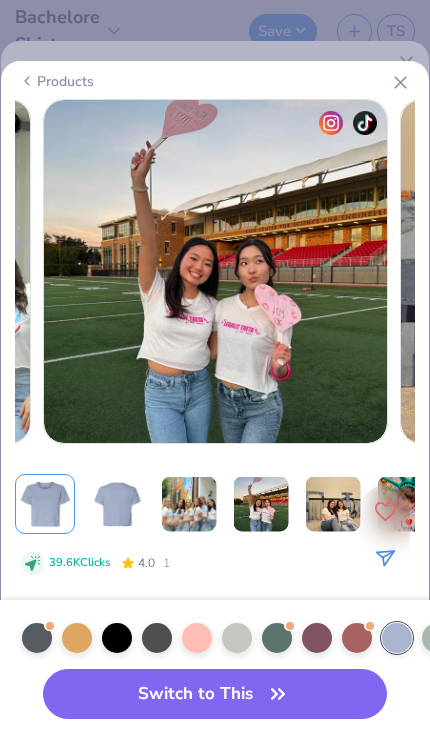 click at bounding box center [215, 271] 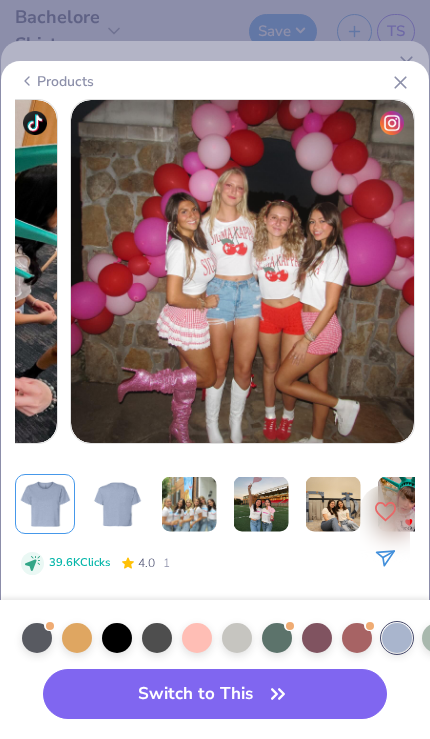 scroll, scrollTop: 0, scrollLeft: 2087, axis: horizontal 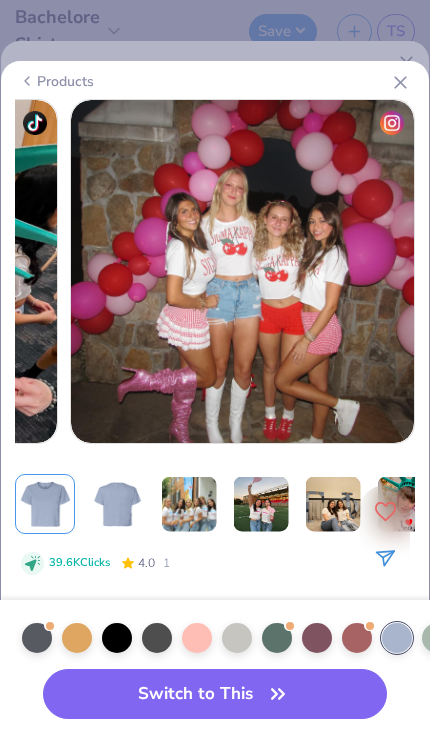click 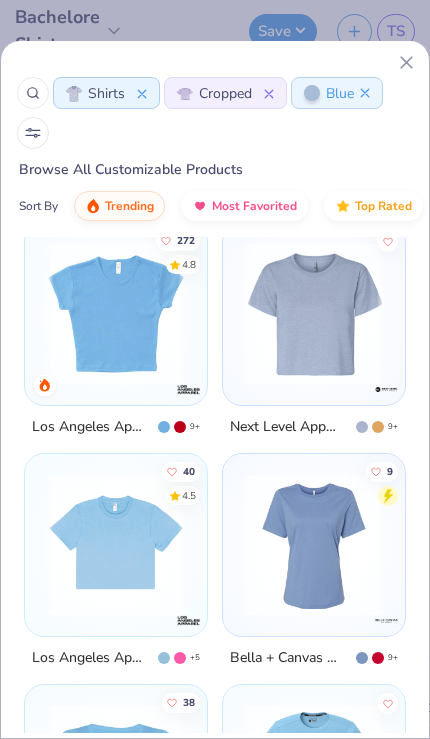 scroll, scrollTop: 25, scrollLeft: 0, axis: vertical 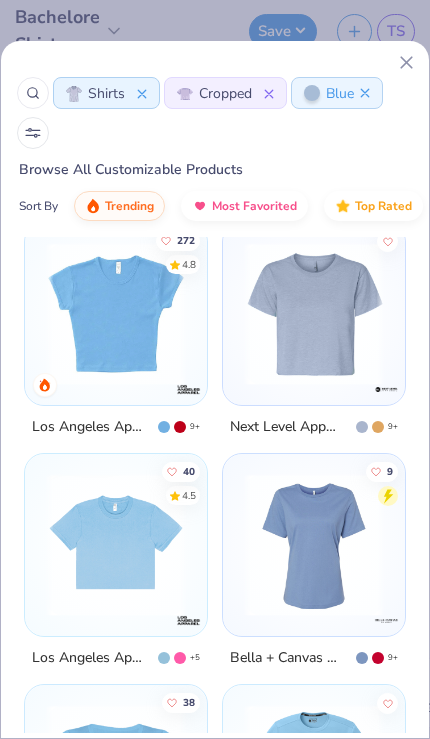 click 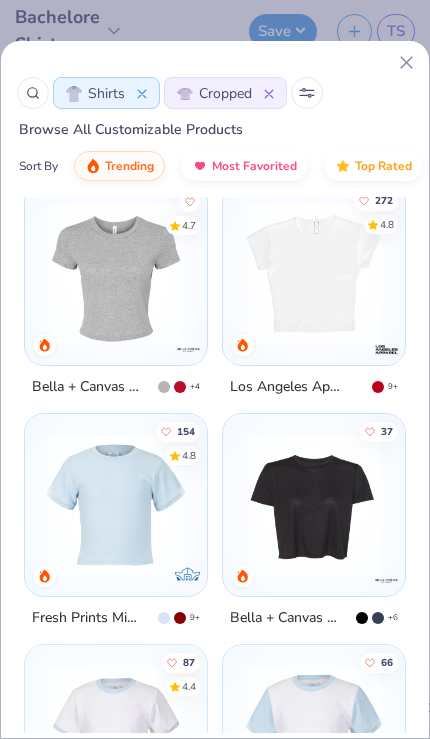 click 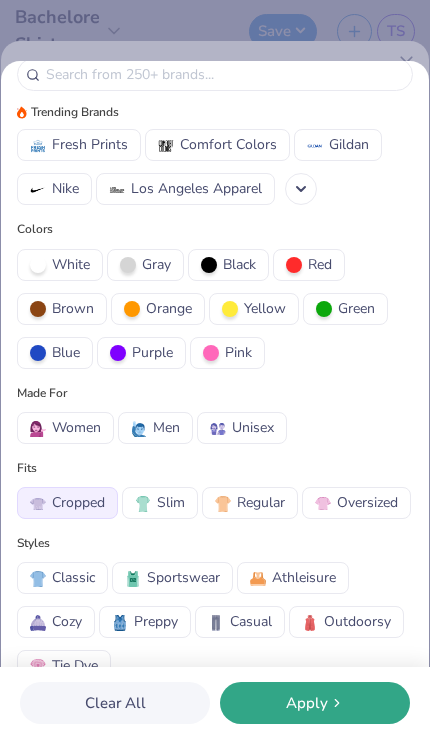 scroll, scrollTop: 458, scrollLeft: 0, axis: vertical 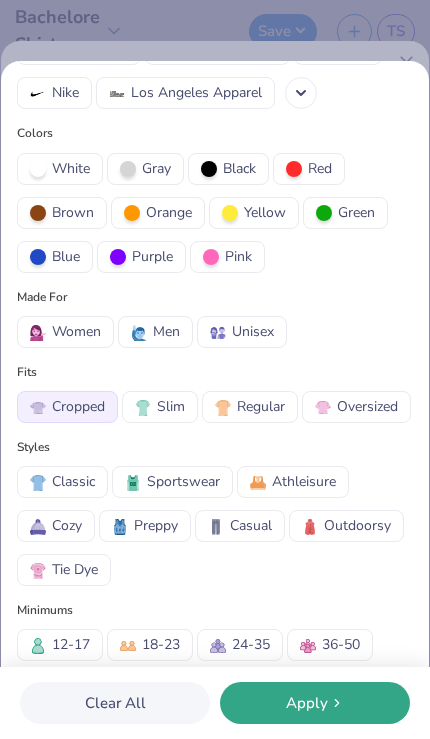 click on "Blue" at bounding box center (55, 257) 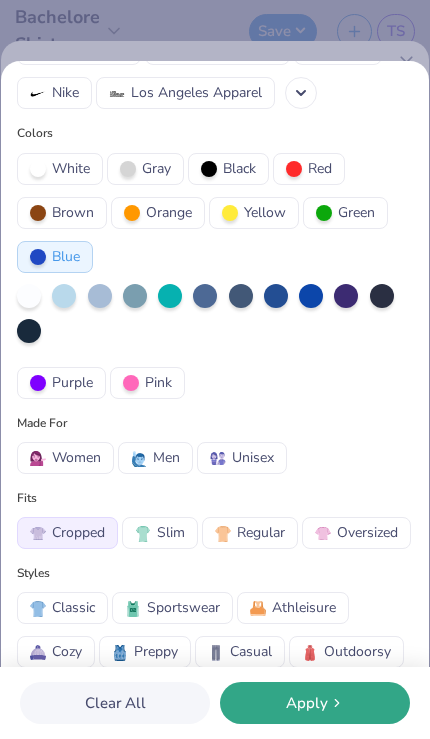 click at bounding box center (64, 296) 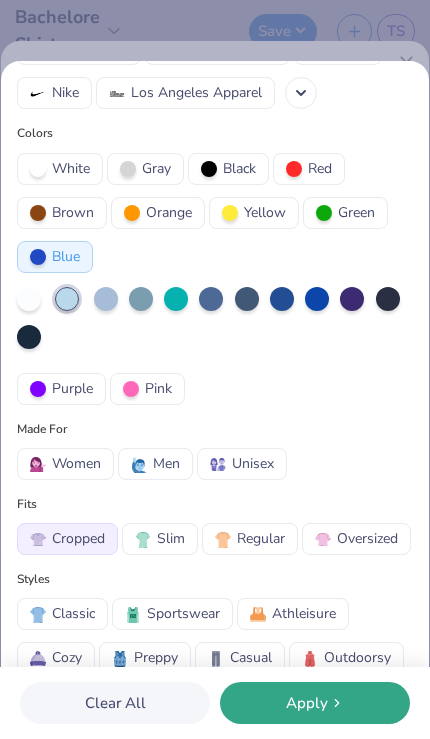 click on "Apply" at bounding box center [315, 703] 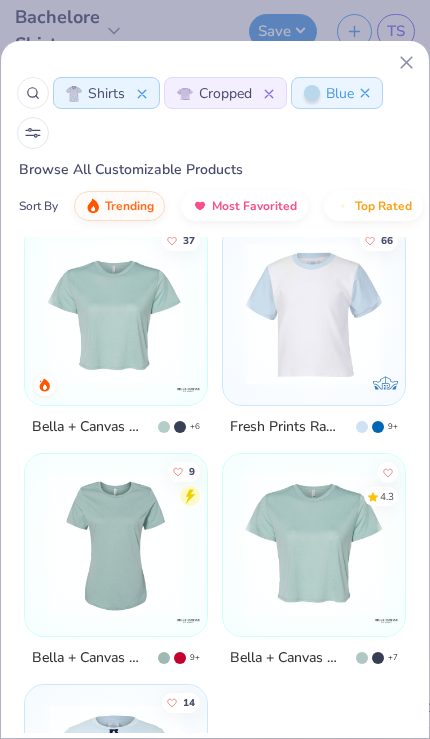 scroll, scrollTop: 25, scrollLeft: 0, axis: vertical 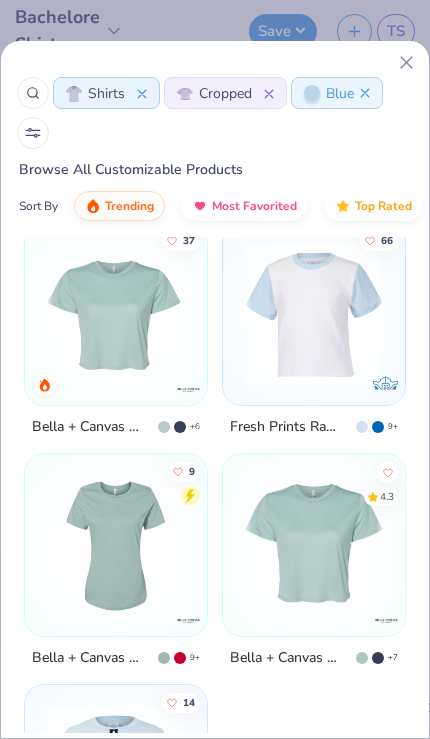 click at bounding box center [314, 314] 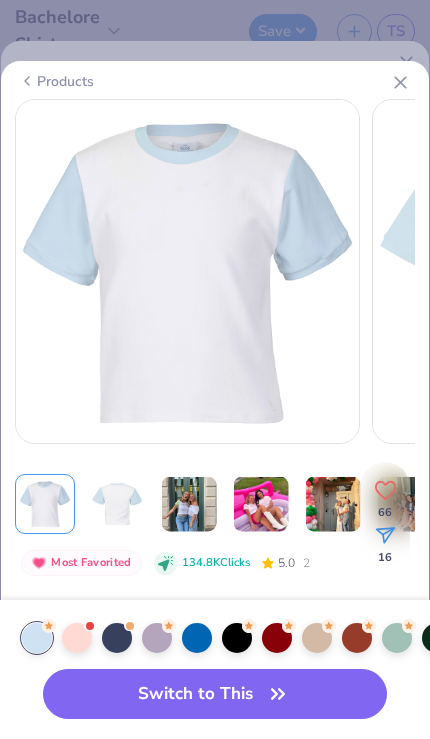 click 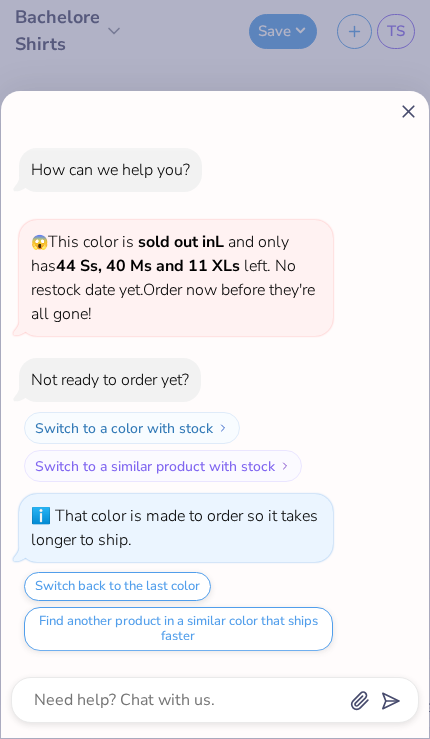 click 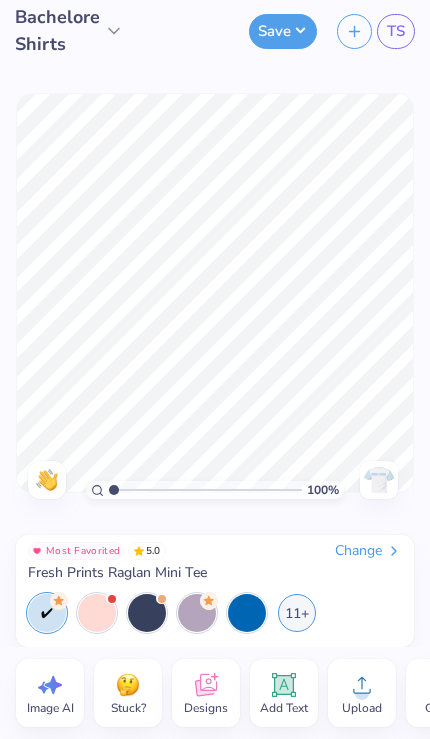 click at bounding box center [379, 480] 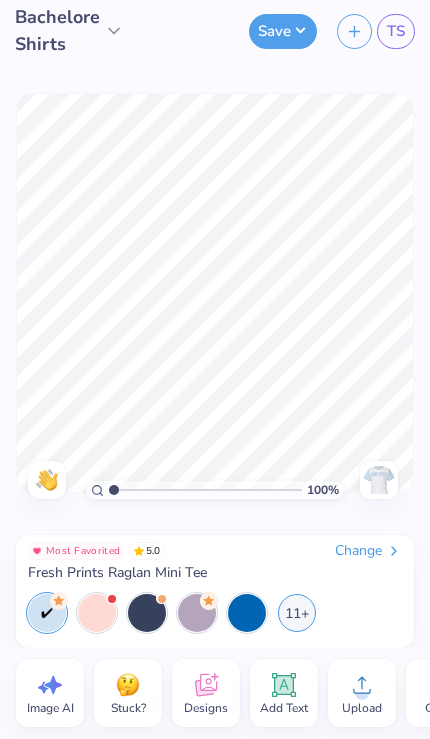 click on "Save" at bounding box center [283, 31] 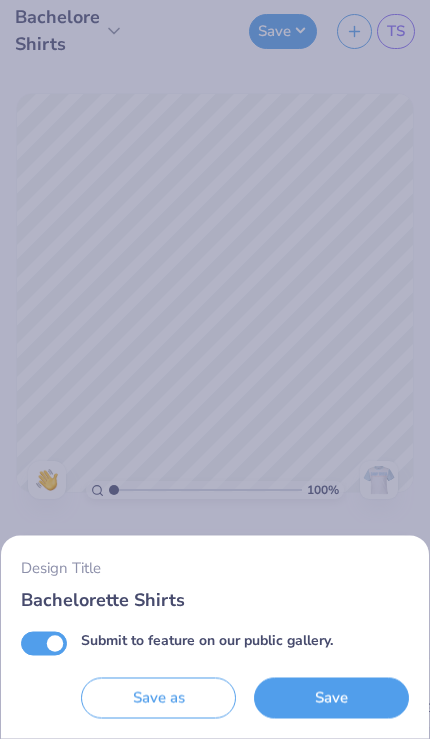 click on "Save" at bounding box center (331, 698) 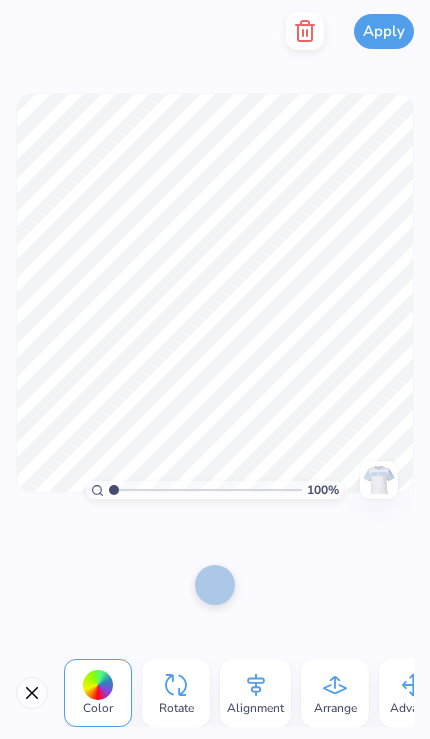 click at bounding box center (215, 585) 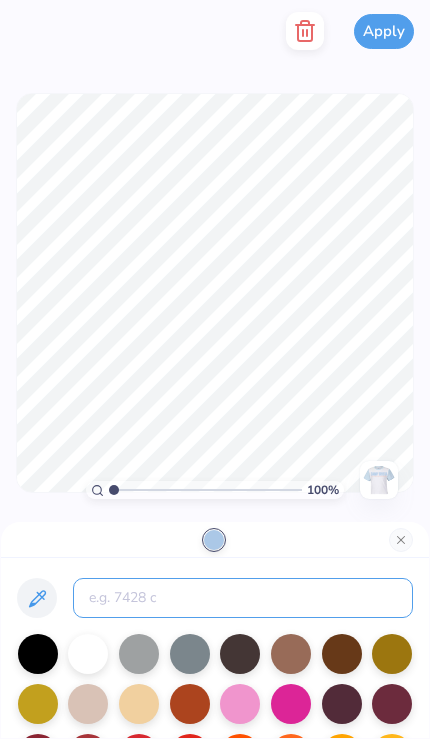 click at bounding box center (243, 598) 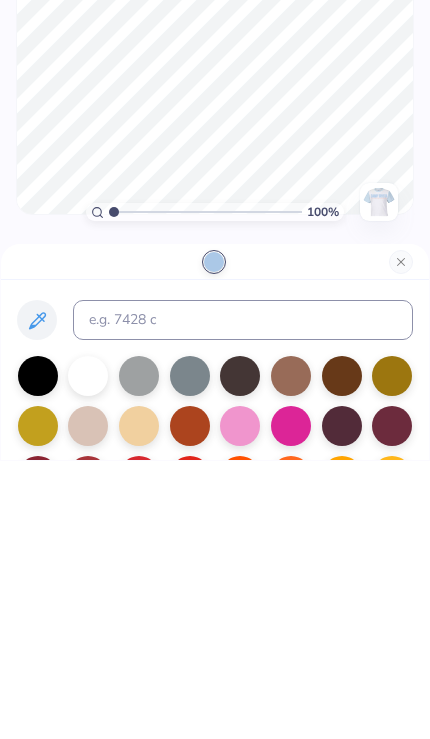 click at bounding box center [215, 540] 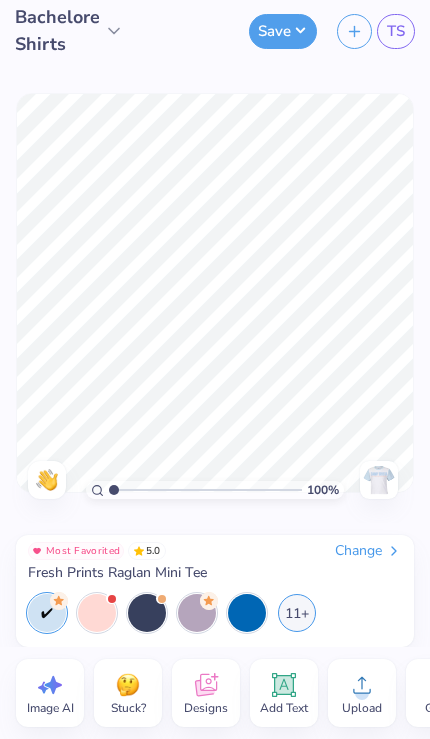 click 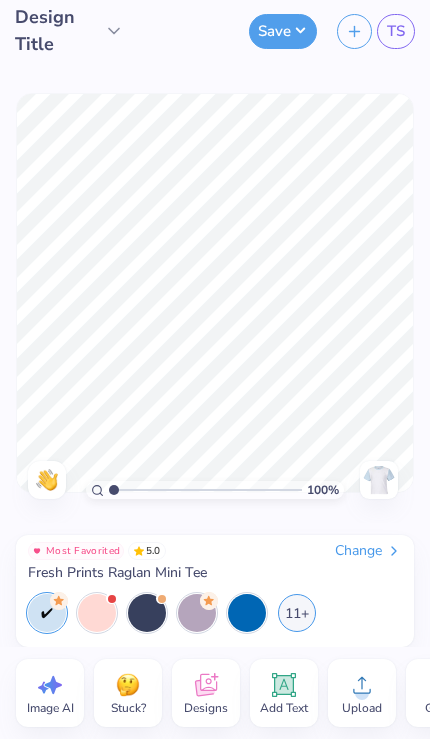 click on "TS" at bounding box center [396, 31] 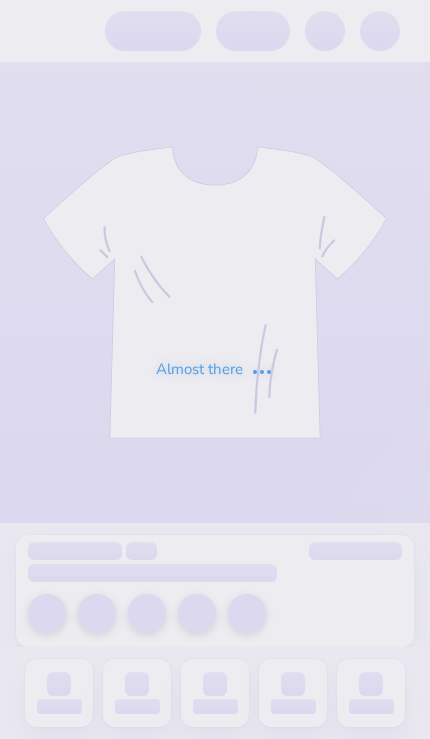 scroll, scrollTop: 0, scrollLeft: 0, axis: both 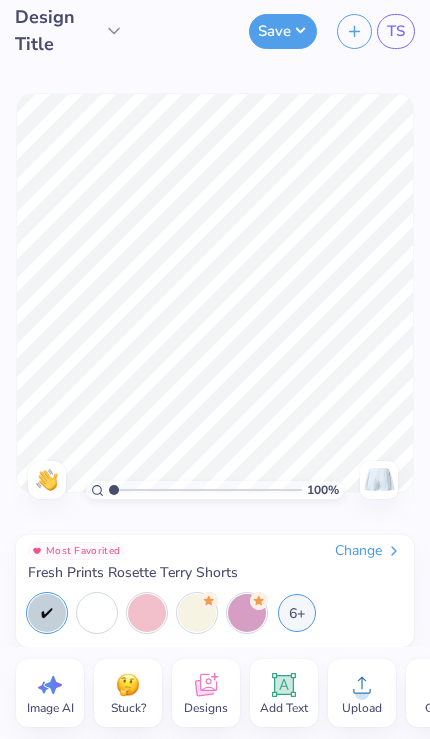 click on "Upload" at bounding box center [362, 708] 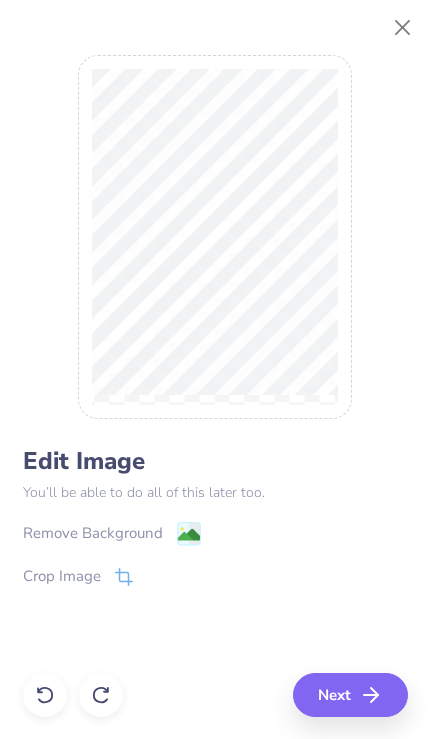 click 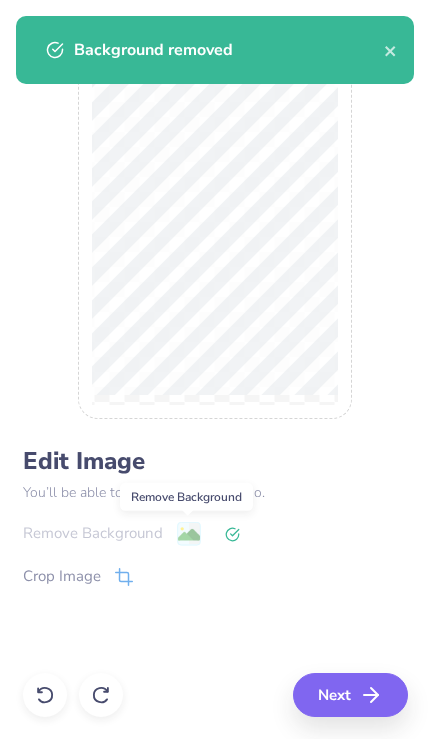 click 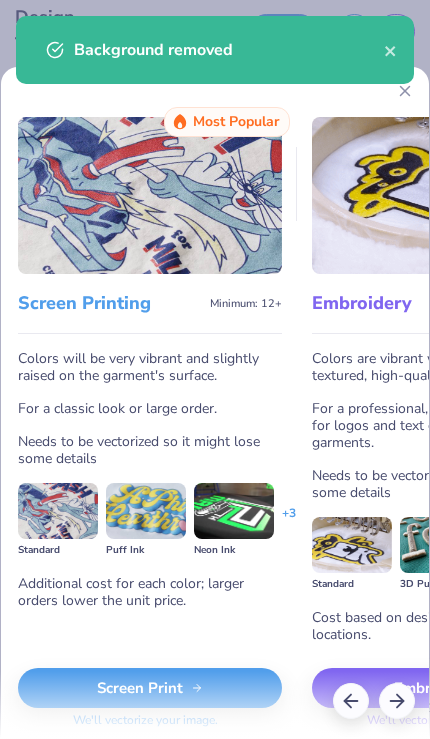 click on "Screen Print" at bounding box center (150, 688) 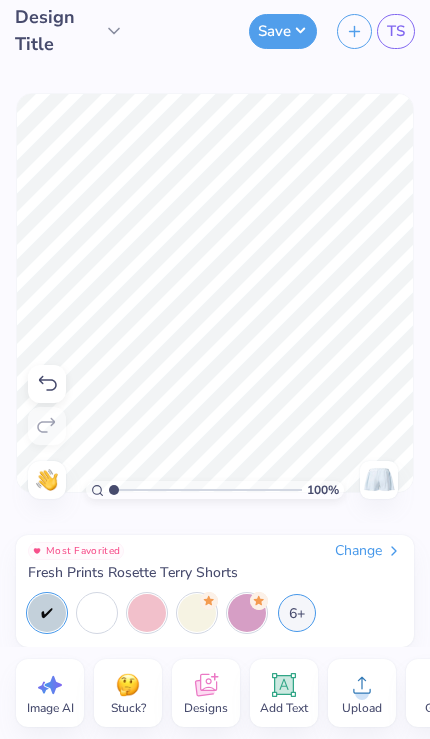 click 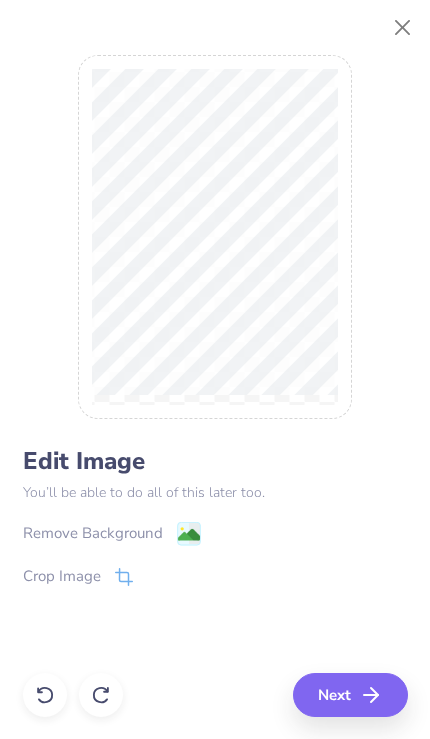 click 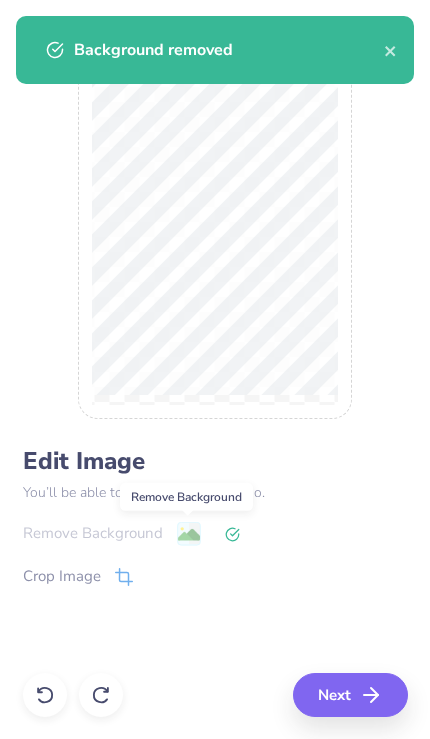click on "Next" at bounding box center (350, 695) 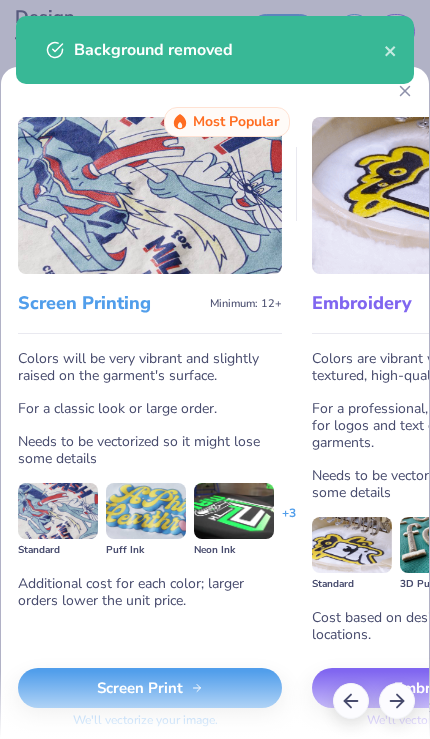 click on "Screen Print" at bounding box center [150, 688] 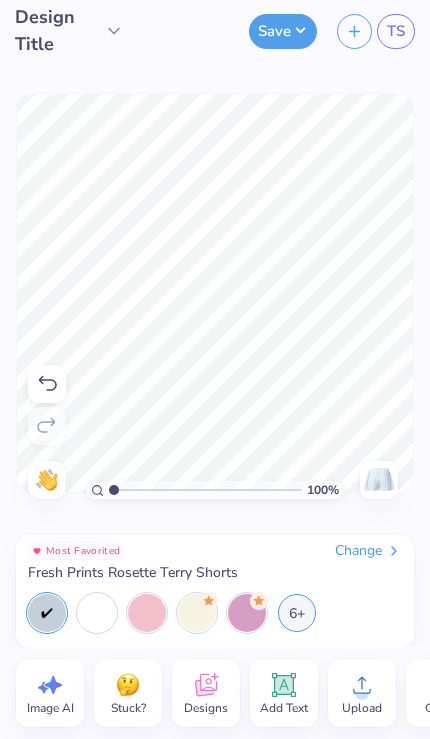 click at bounding box center [47, 384] 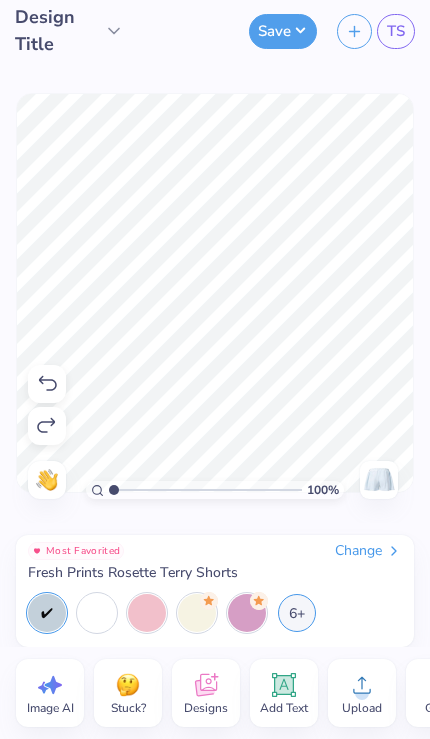 click 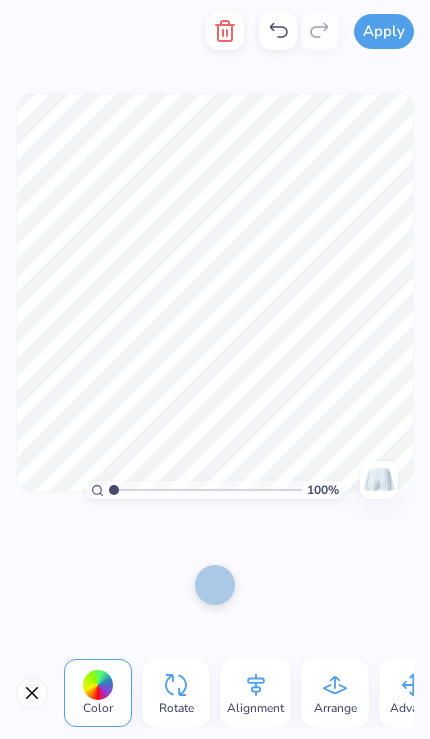 click 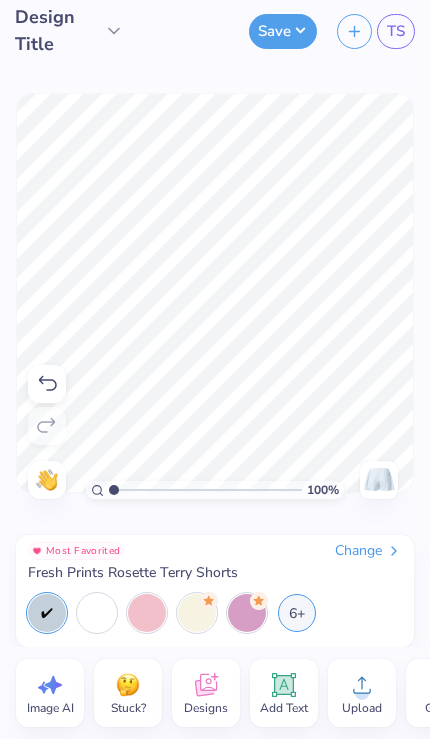 click on "Upload" at bounding box center [362, 708] 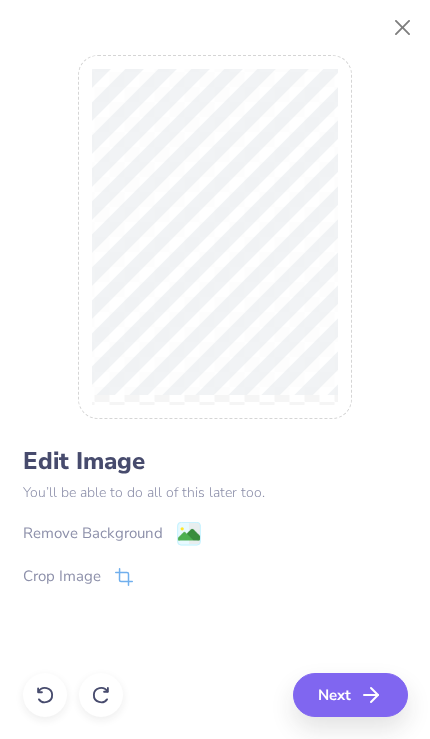 click 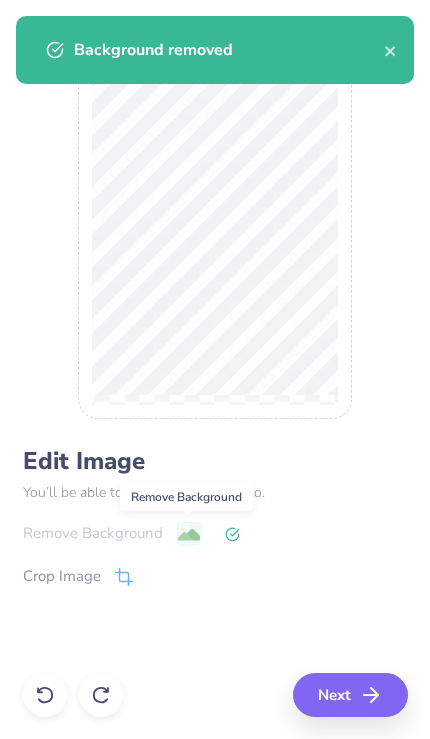 click 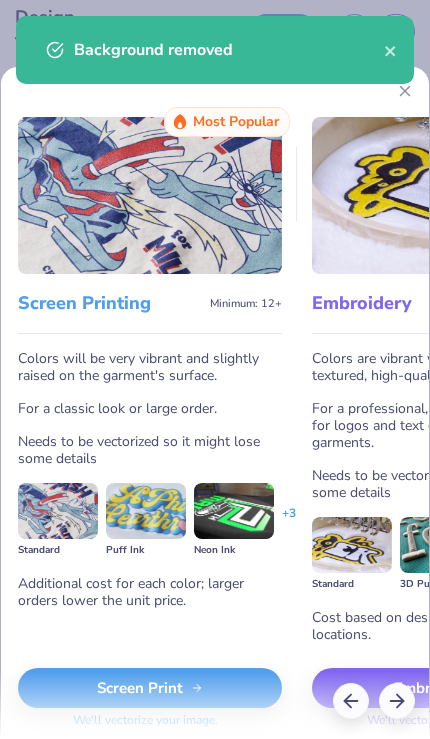 click on "Screen Print" at bounding box center [150, 688] 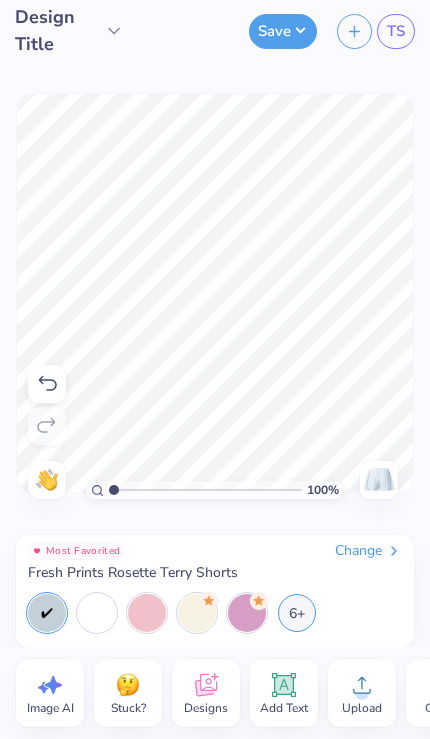 click on "Save" at bounding box center [283, 31] 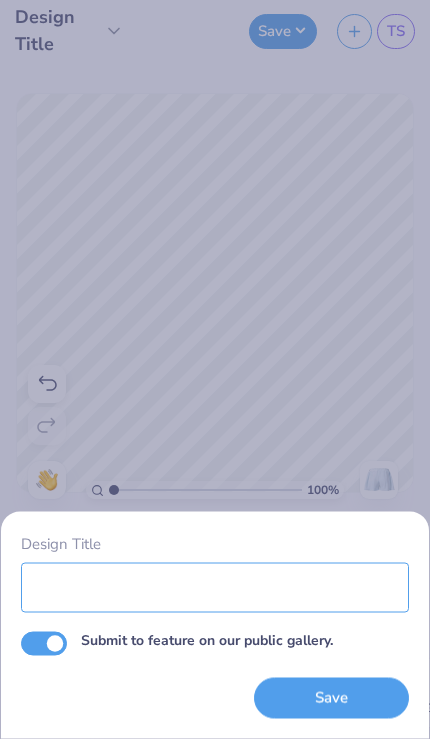 click on "Design Title" at bounding box center [215, 587] 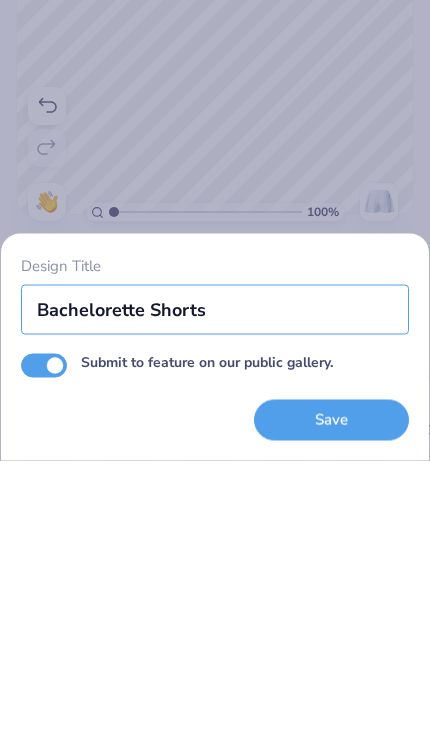 type on "Bachelorette Shorts" 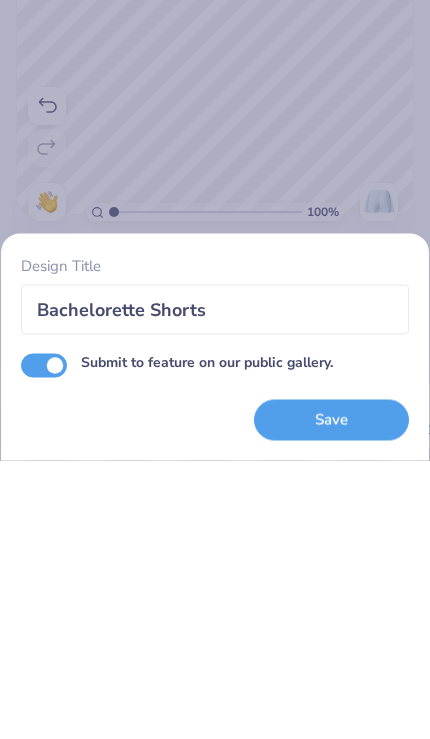 click on "Save" at bounding box center (331, 698) 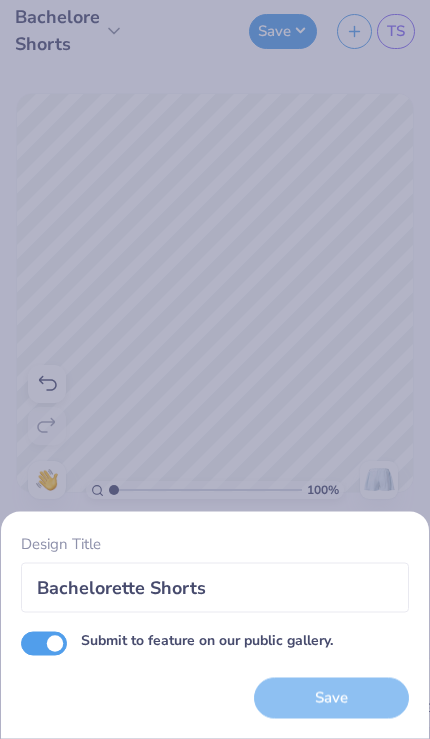 click on "Save" at bounding box center [331, 698] 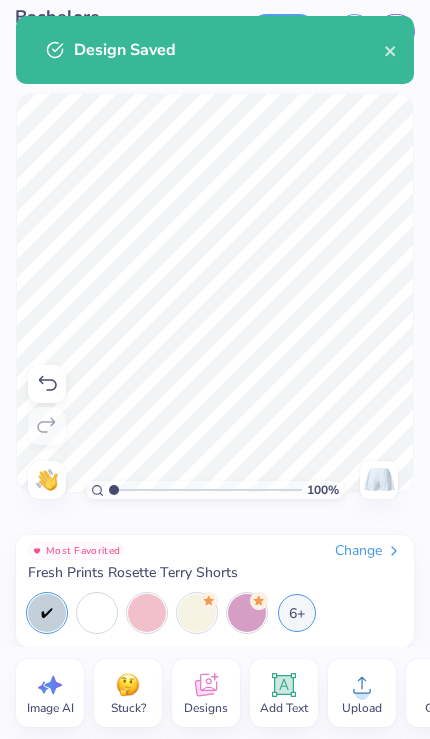 click on "Design Saved" at bounding box center [229, 50] 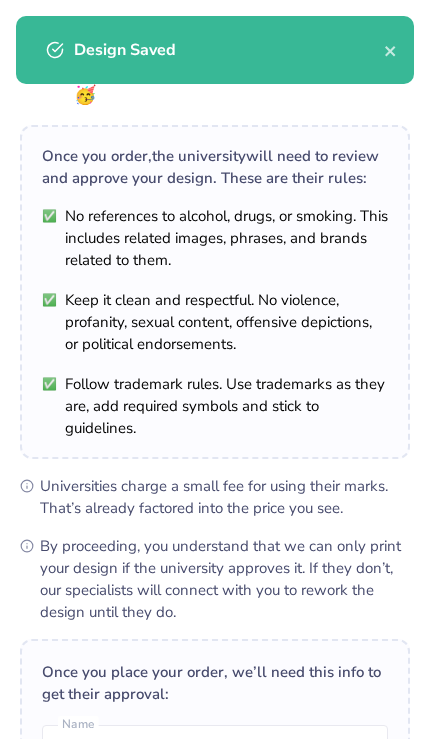 scroll, scrollTop: 195, scrollLeft: 0, axis: vertical 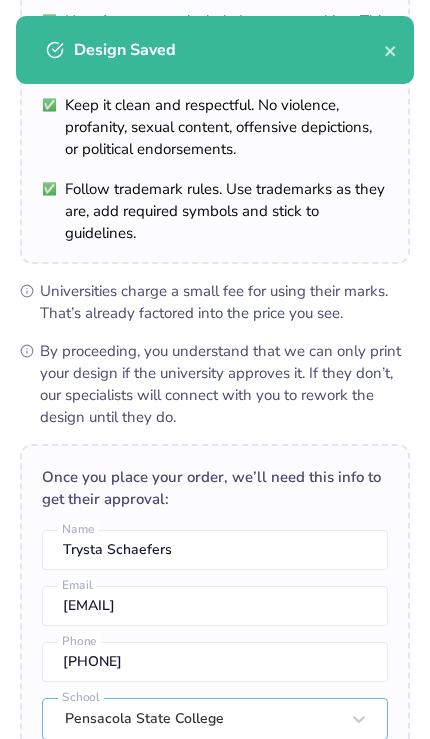 click 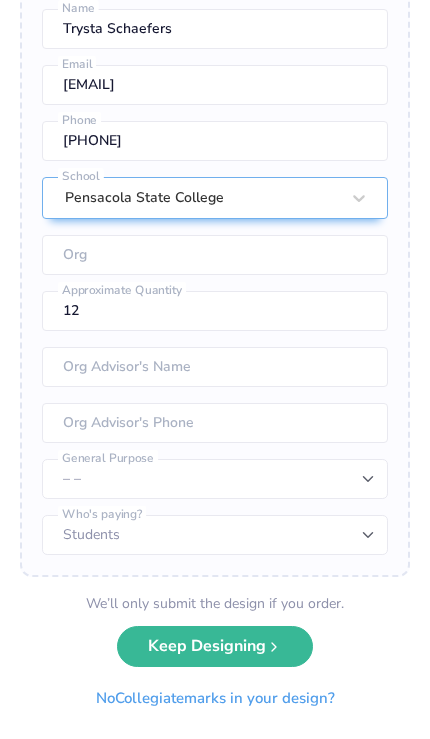 scroll, scrollTop: 714, scrollLeft: 0, axis: vertical 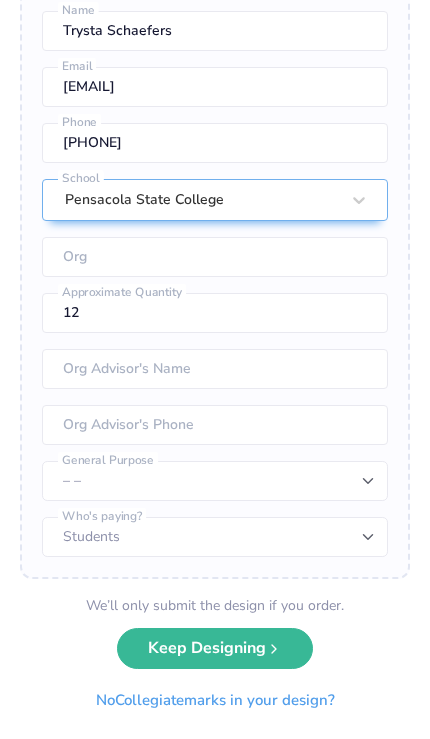 click on "No  Collegiate  marks in your design?" at bounding box center [215, 700] 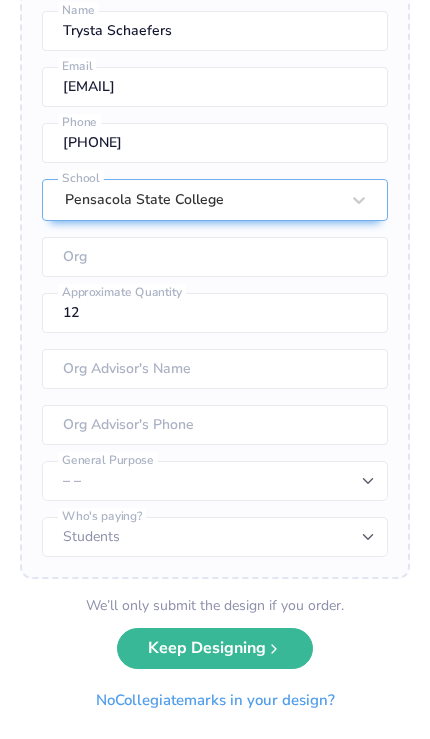 scroll, scrollTop: 0, scrollLeft: 0, axis: both 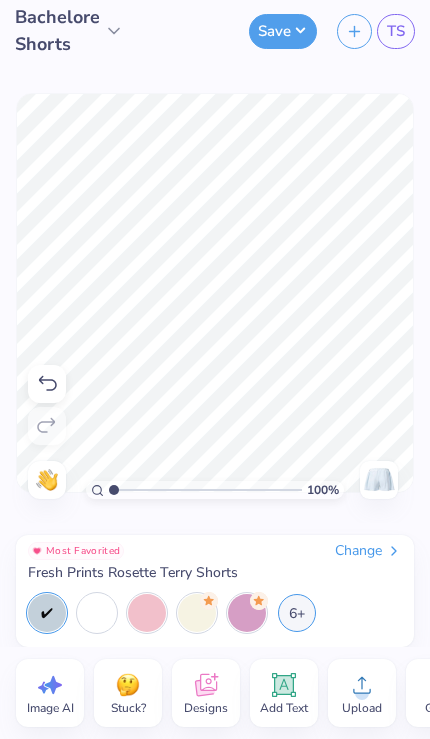 click on "Bachelorette Shorts" at bounding box center [57, 31] 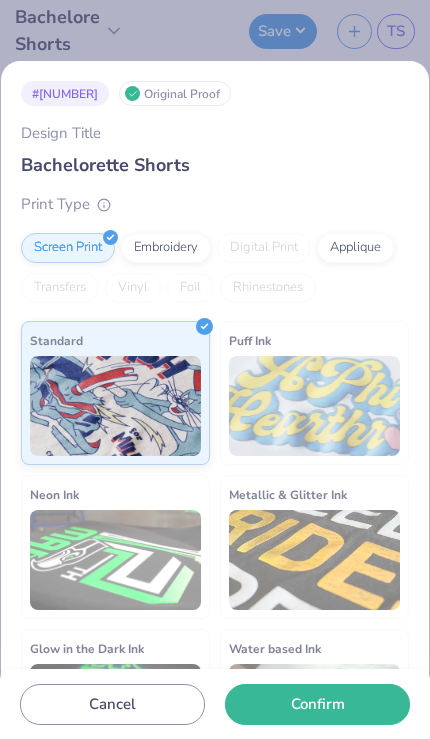 click on "# 503226A Original Proof Design Title Bachelorette Shorts Print Type Screen Print Embroidery Digital Print Applique Transfers Vinyl Foil Rhinestones Standard Puff Ink Neon Ink Metallic & Glitter Ink Glow in the Dark Ink Water based Ink Cancel Confirm" at bounding box center (215, 369) 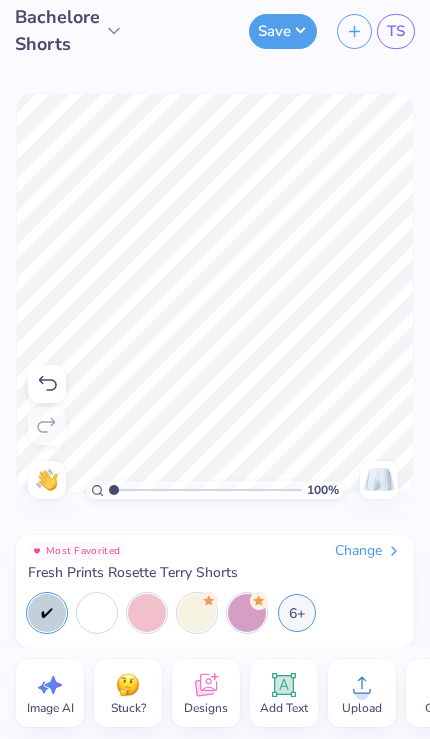 click on "TS" at bounding box center (396, 31) 